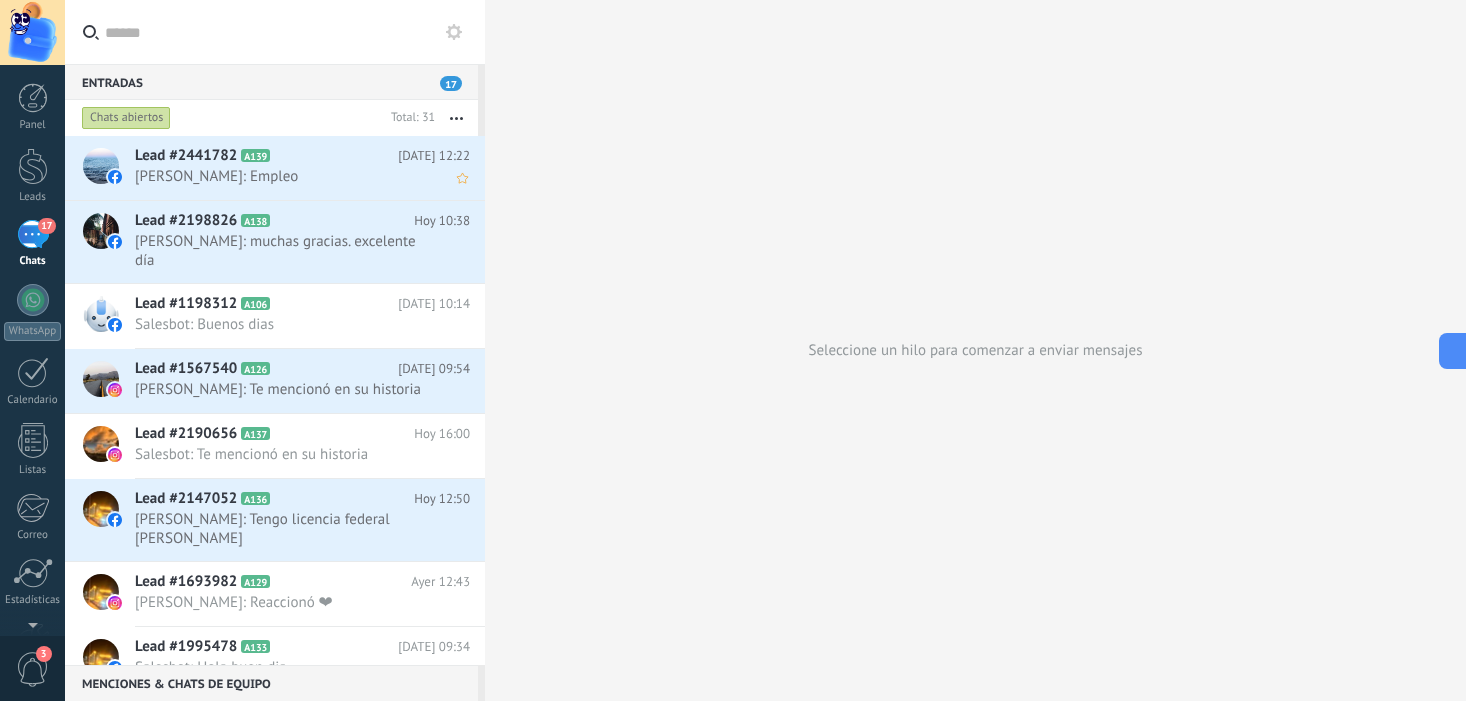 scroll, scrollTop: 0, scrollLeft: 0, axis: both 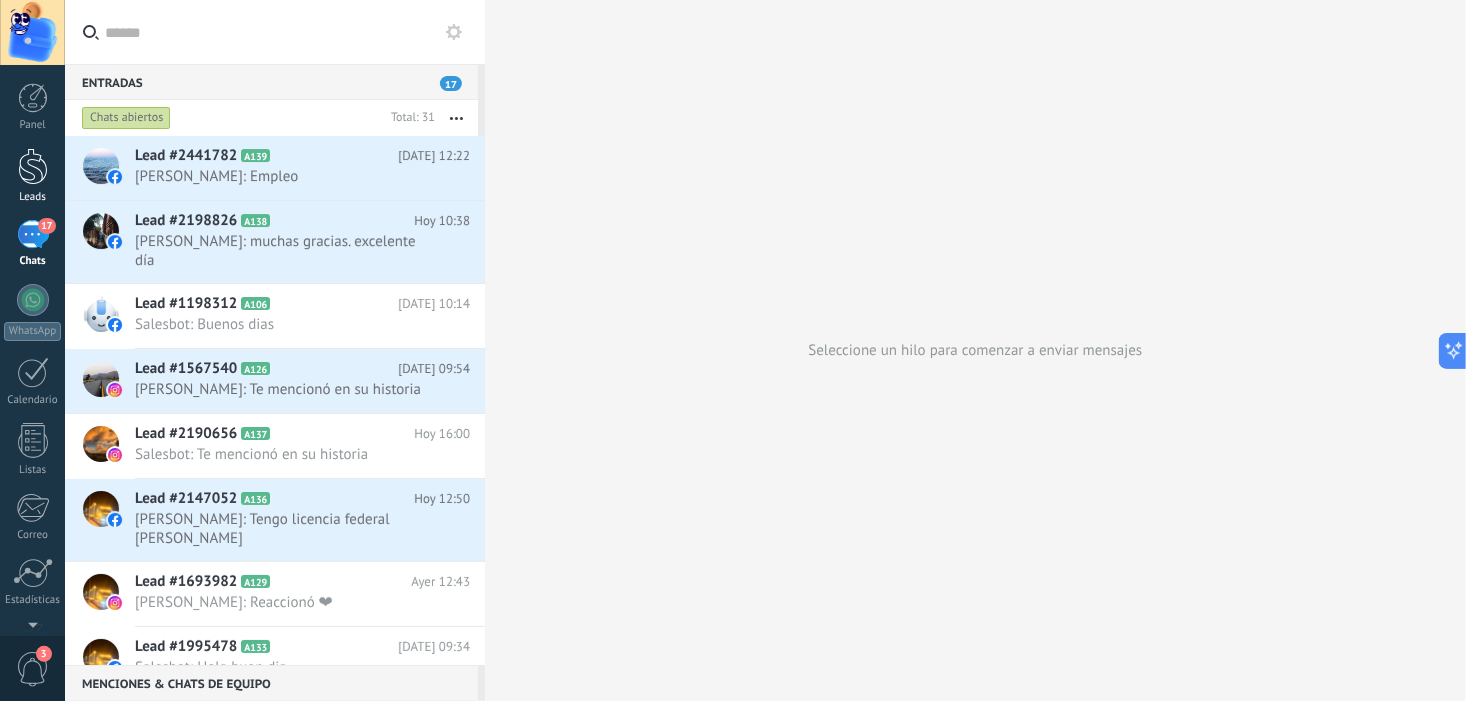 click at bounding box center (33, 166) 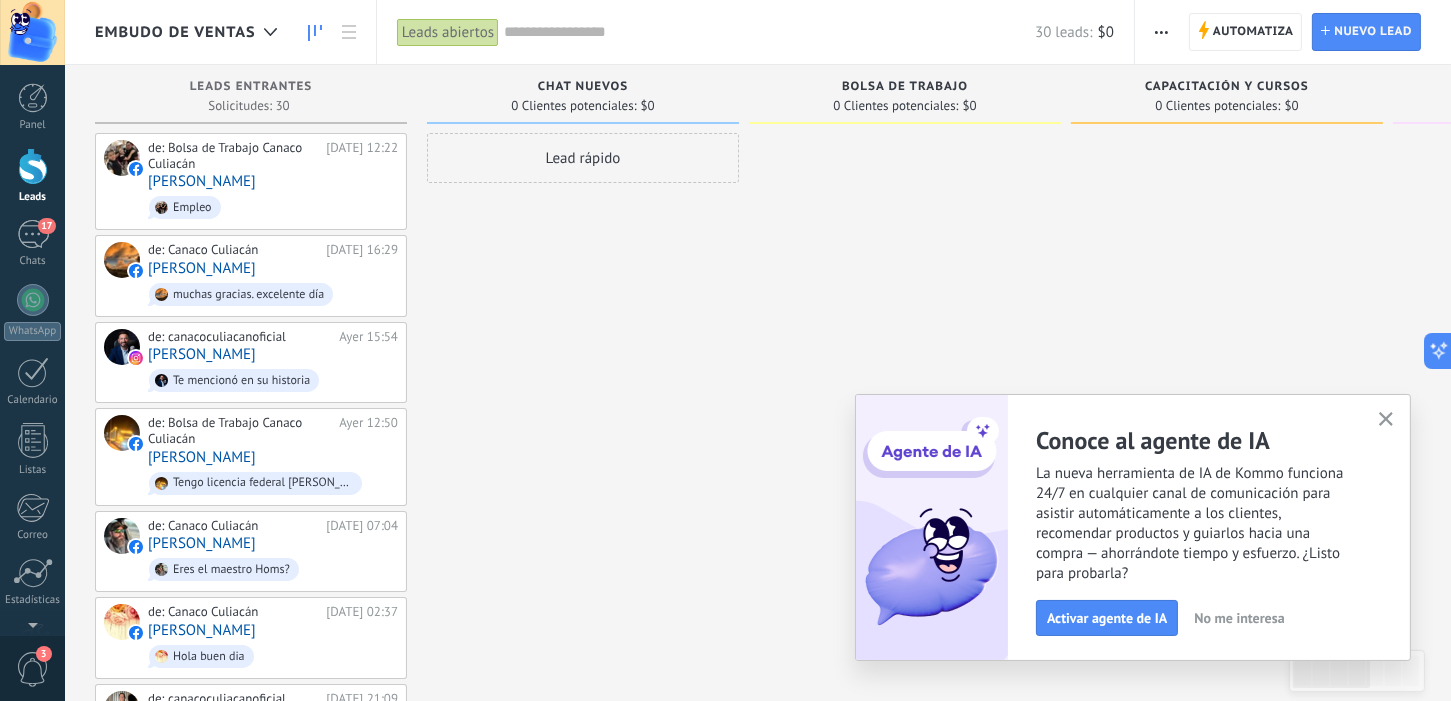 click 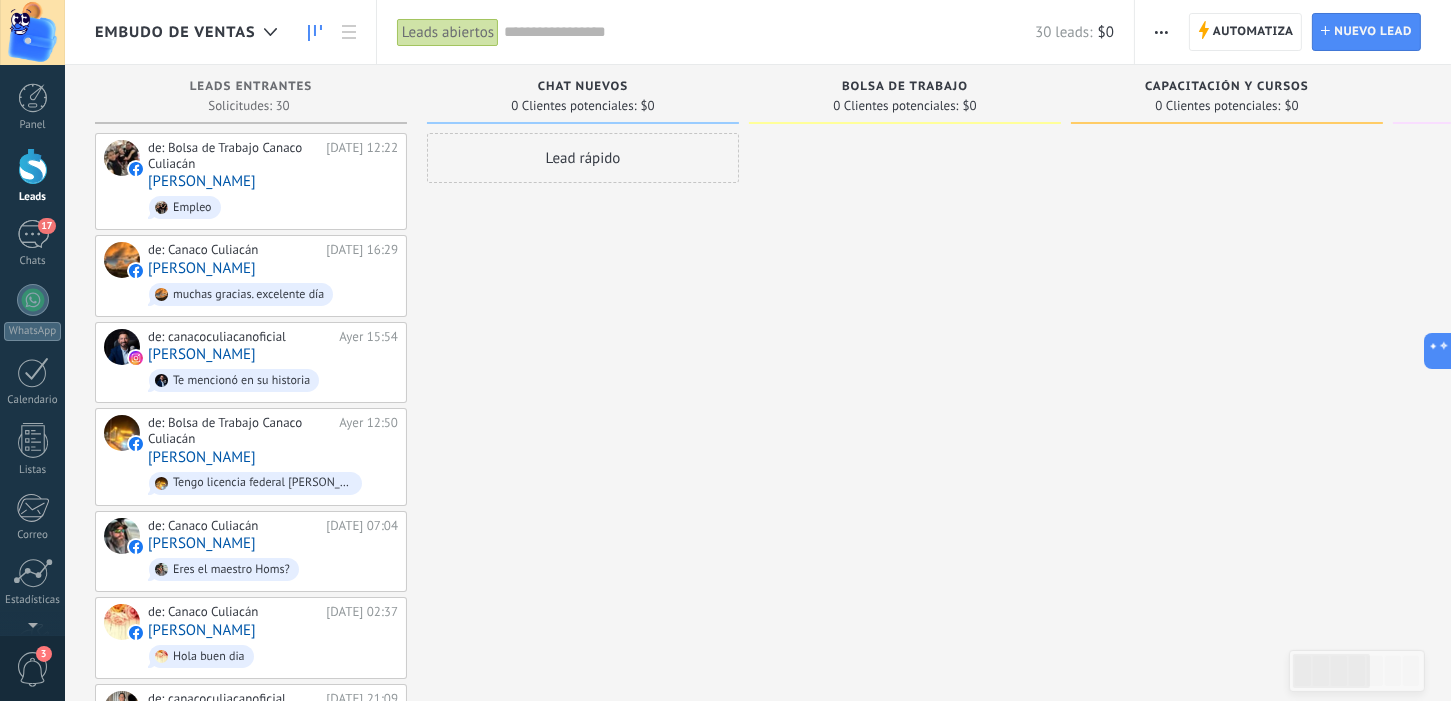 click at bounding box center [905, 1020] 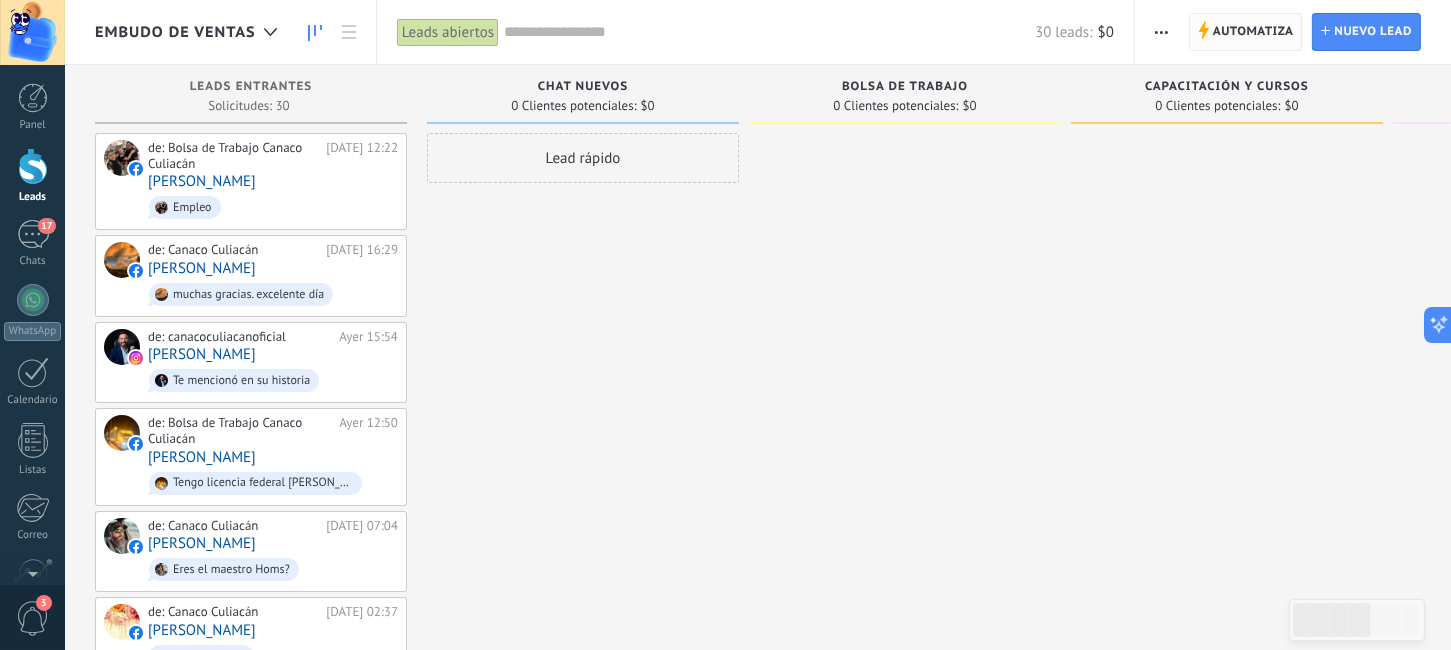 click on "Automatiza" at bounding box center (1253, 32) 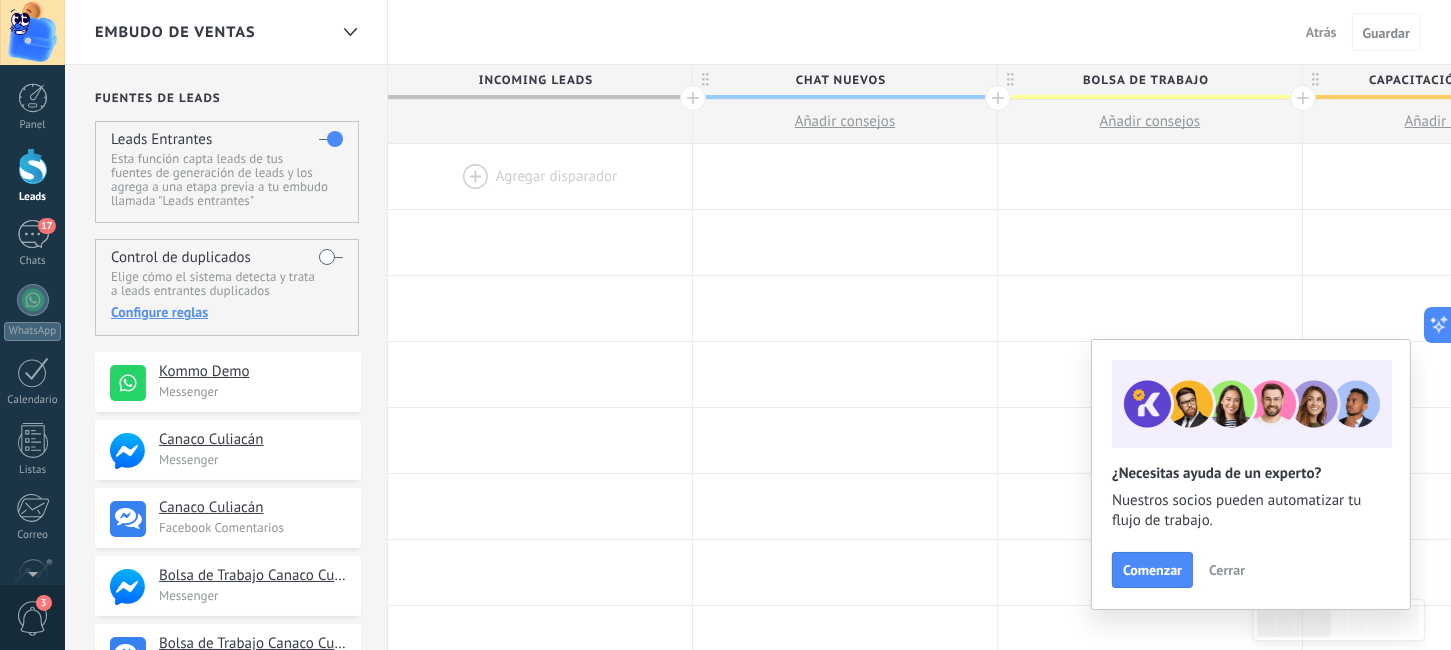 click on "Cerrar" at bounding box center (1227, 570) 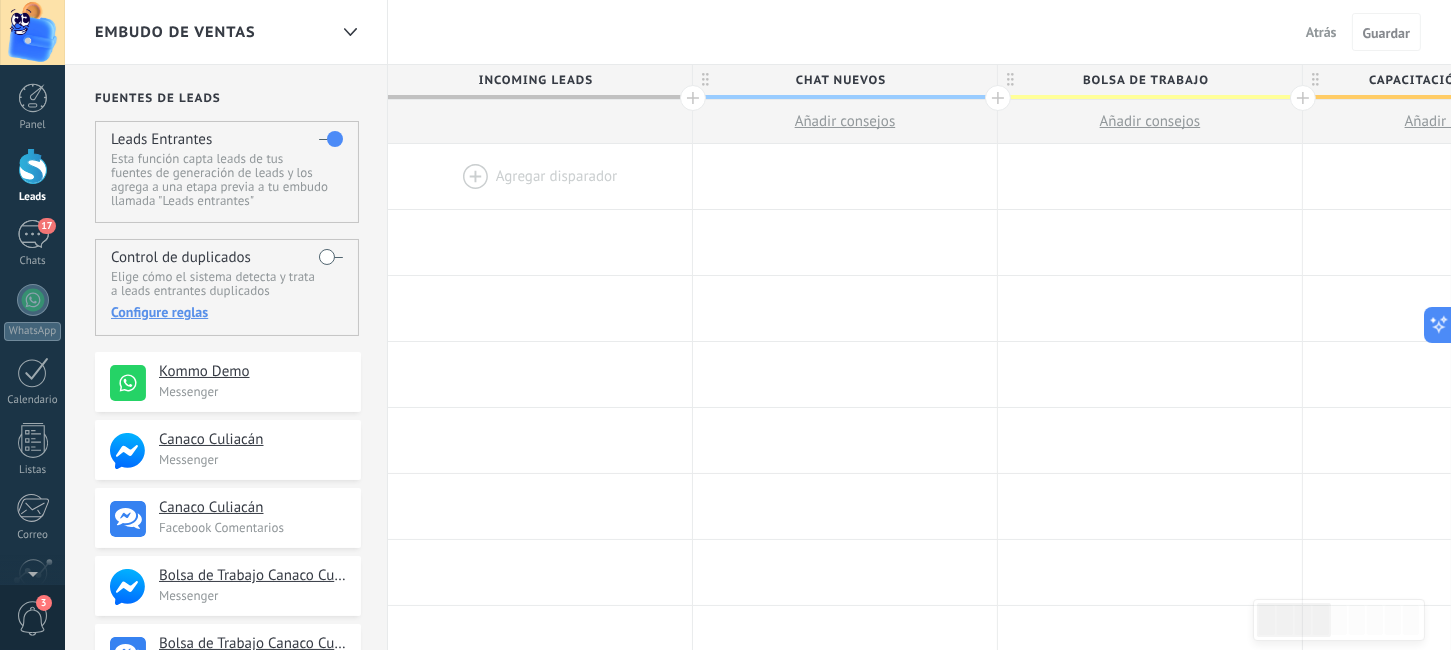 click at bounding box center (540, 176) 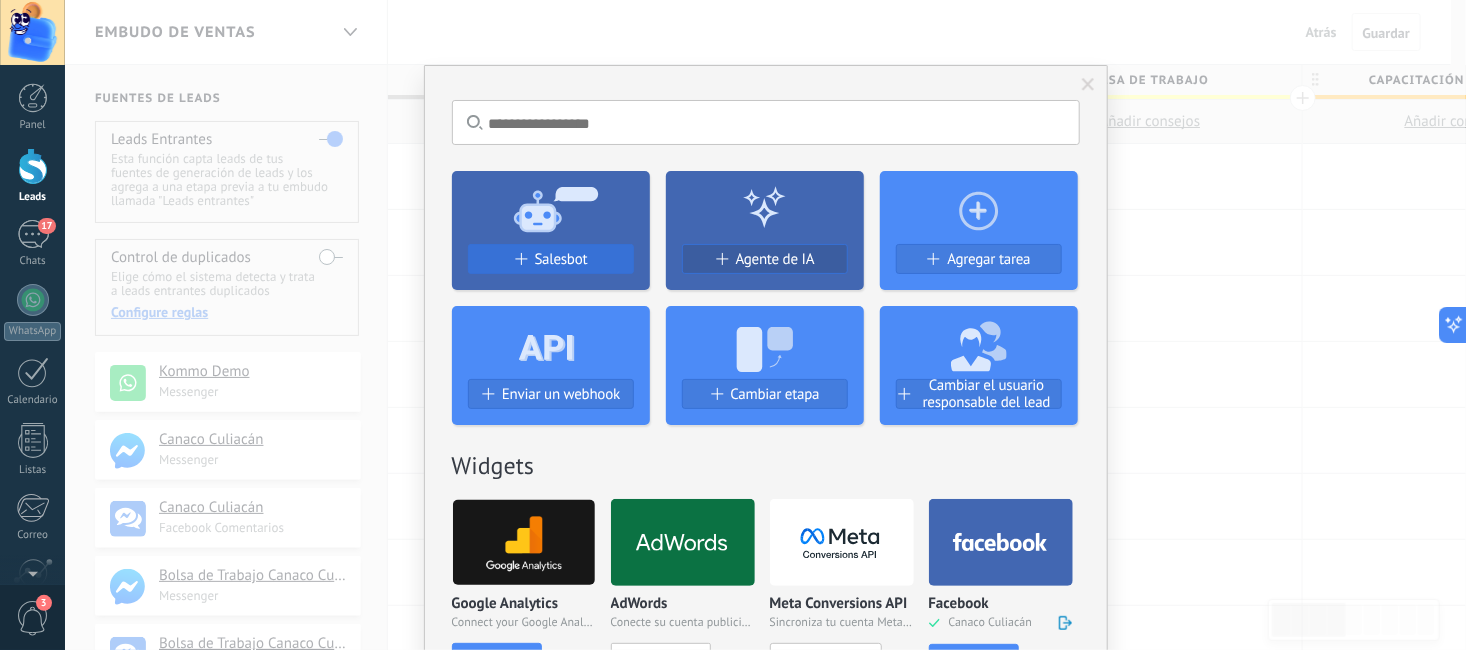 click on "Salesbot" at bounding box center (551, 259) 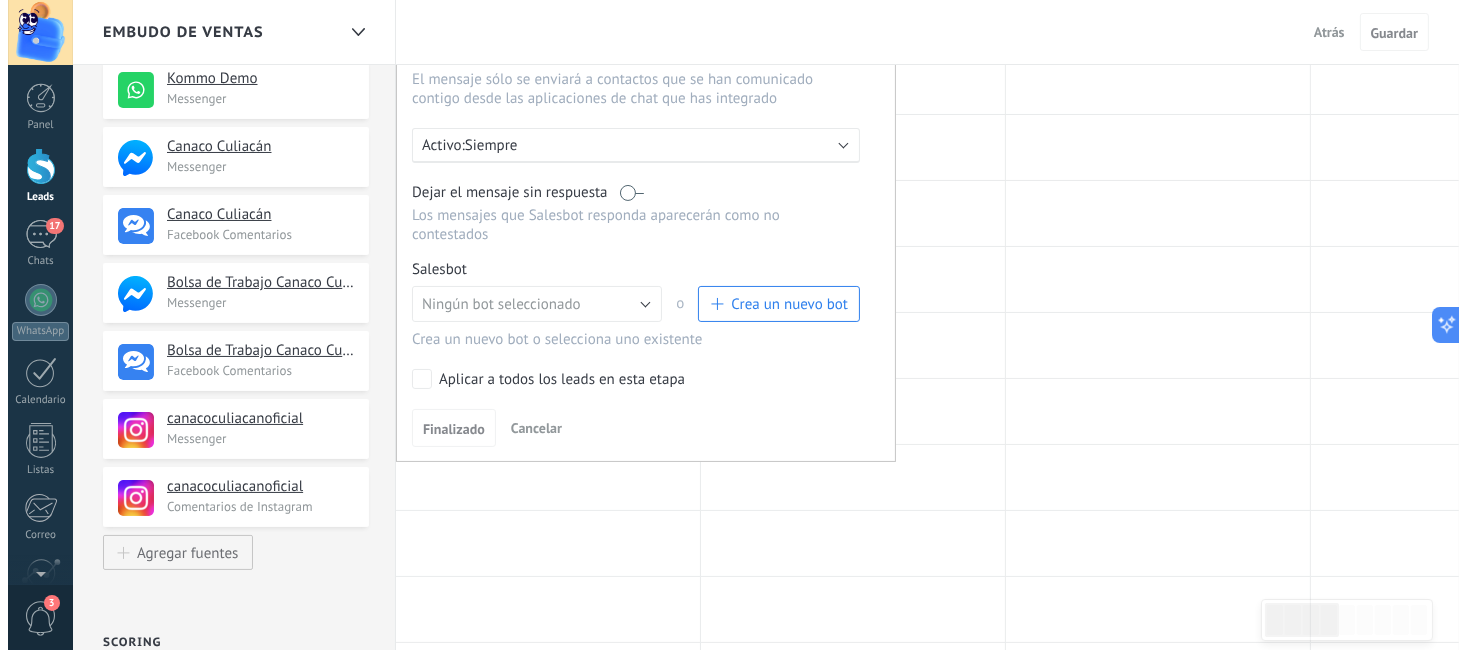 scroll, scrollTop: 300, scrollLeft: 0, axis: vertical 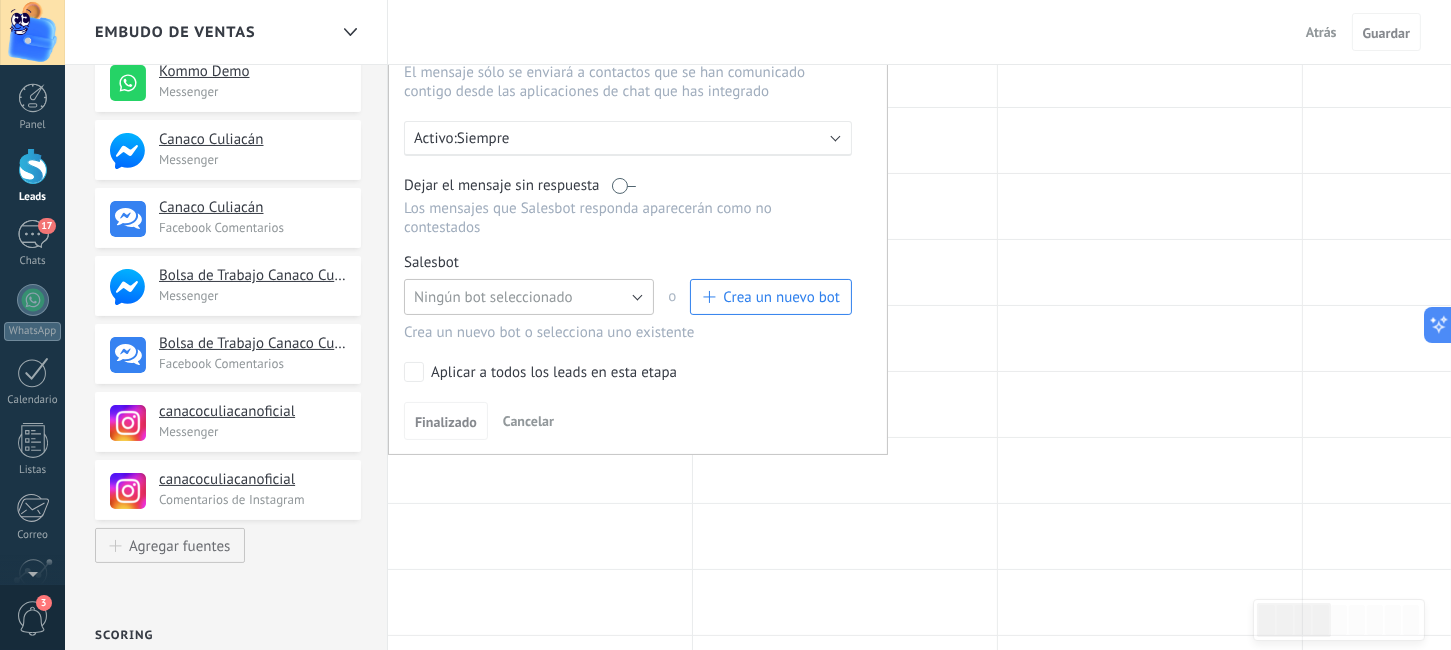 click on "Ningún bot seleccionado" at bounding box center (493, 297) 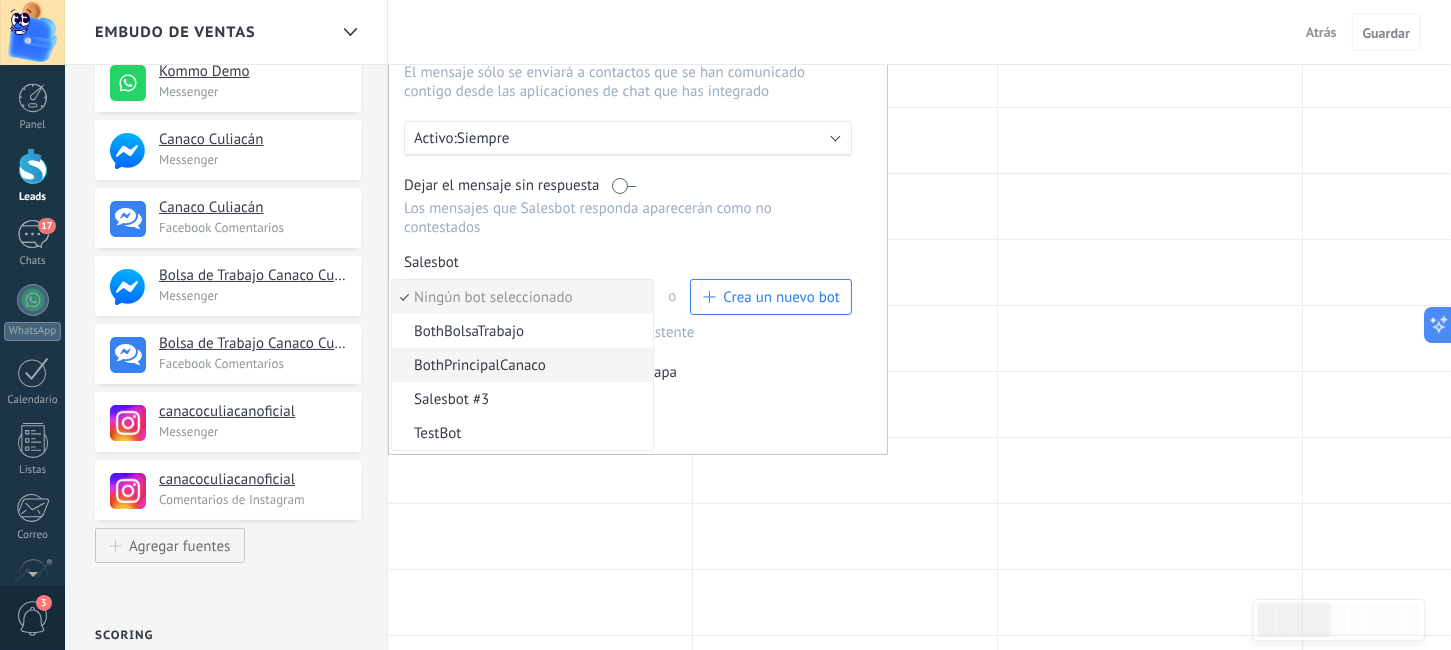 click on "BothPrincipalCanaco" at bounding box center [519, 365] 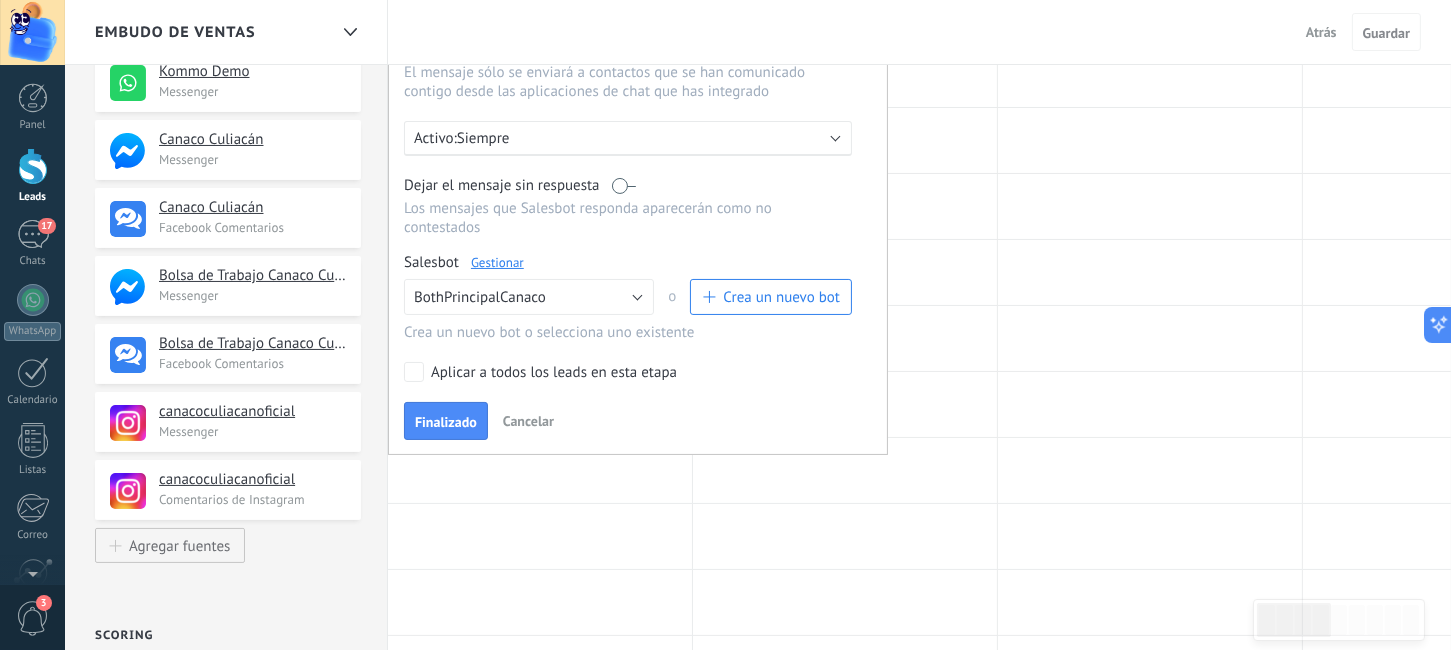 click on "Gestionar" at bounding box center [497, 262] 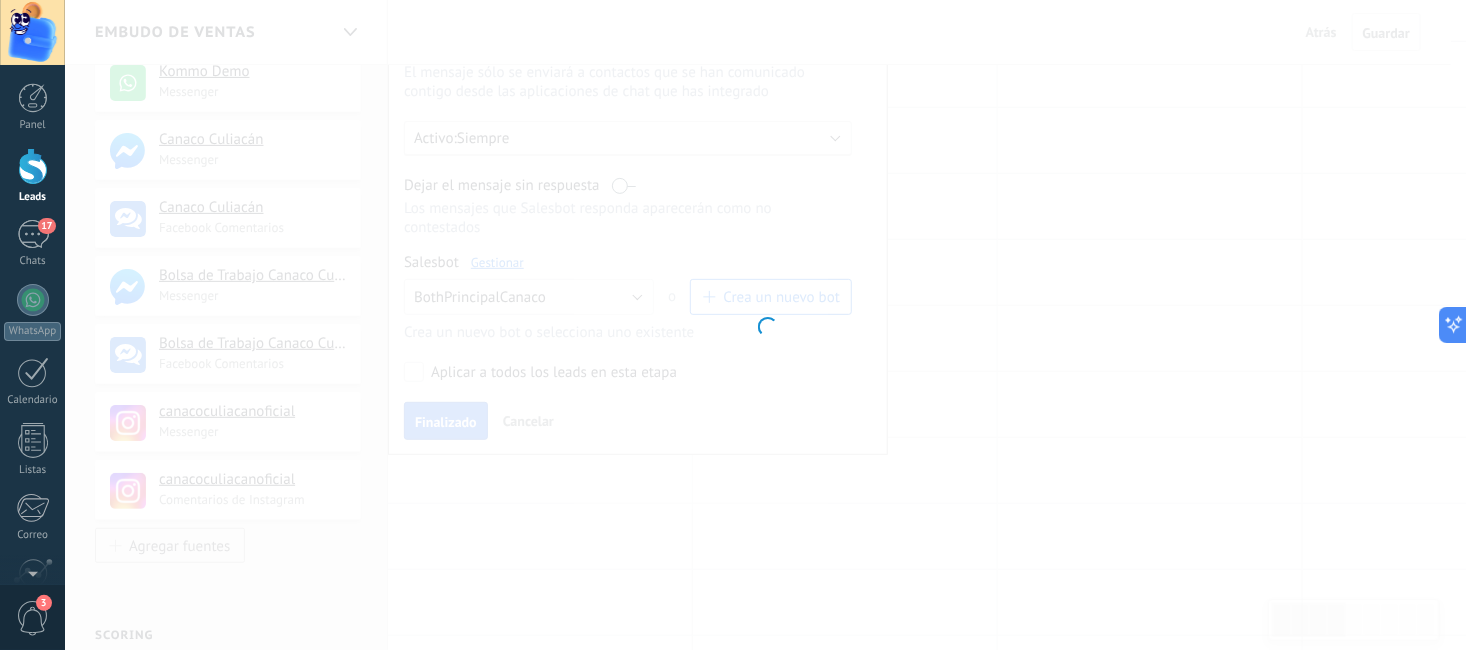 type on "**********" 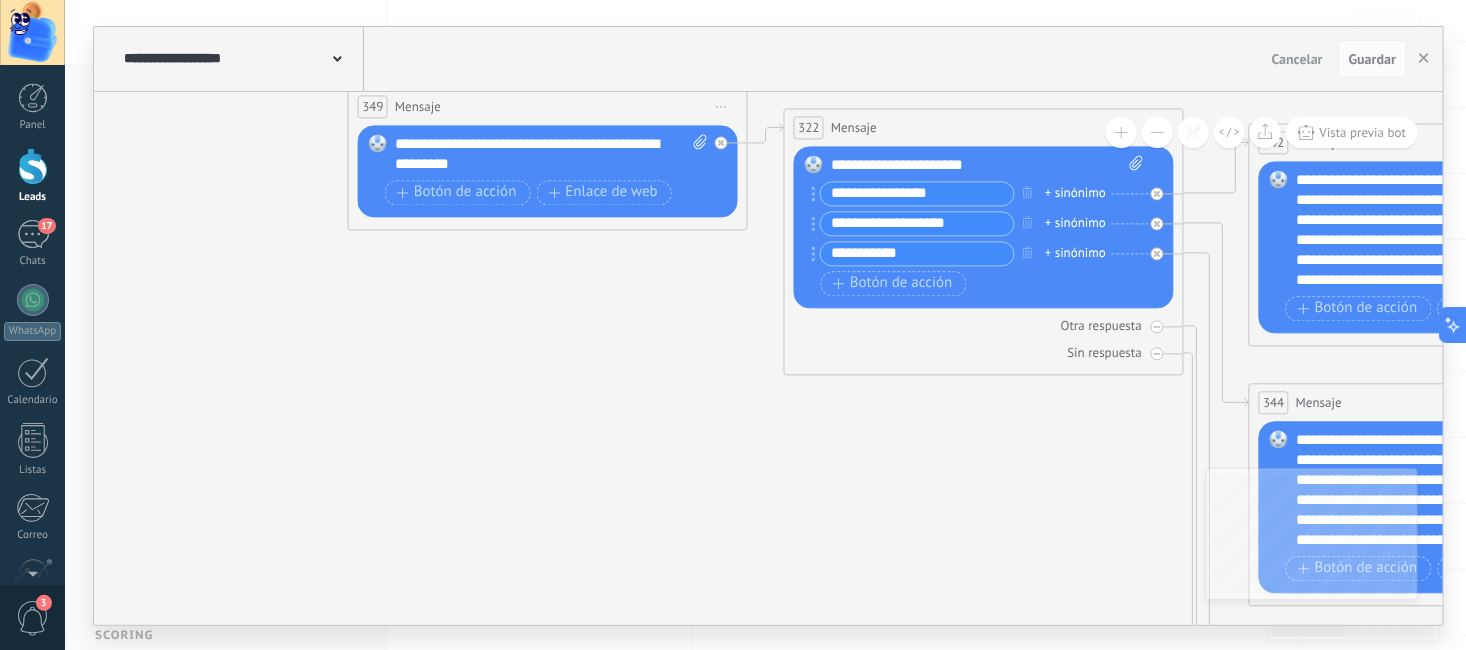 drag, startPoint x: 235, startPoint y: 457, endPoint x: 704, endPoint y: 469, distance: 469.1535 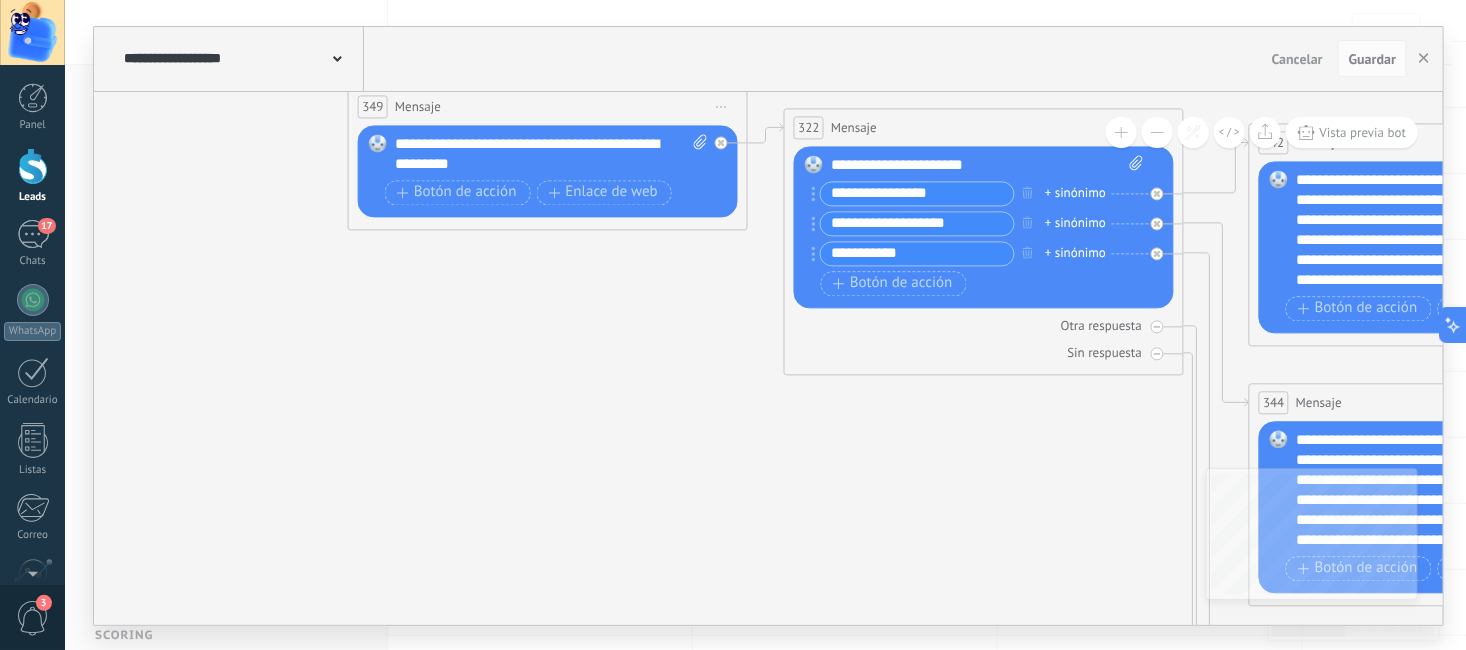click 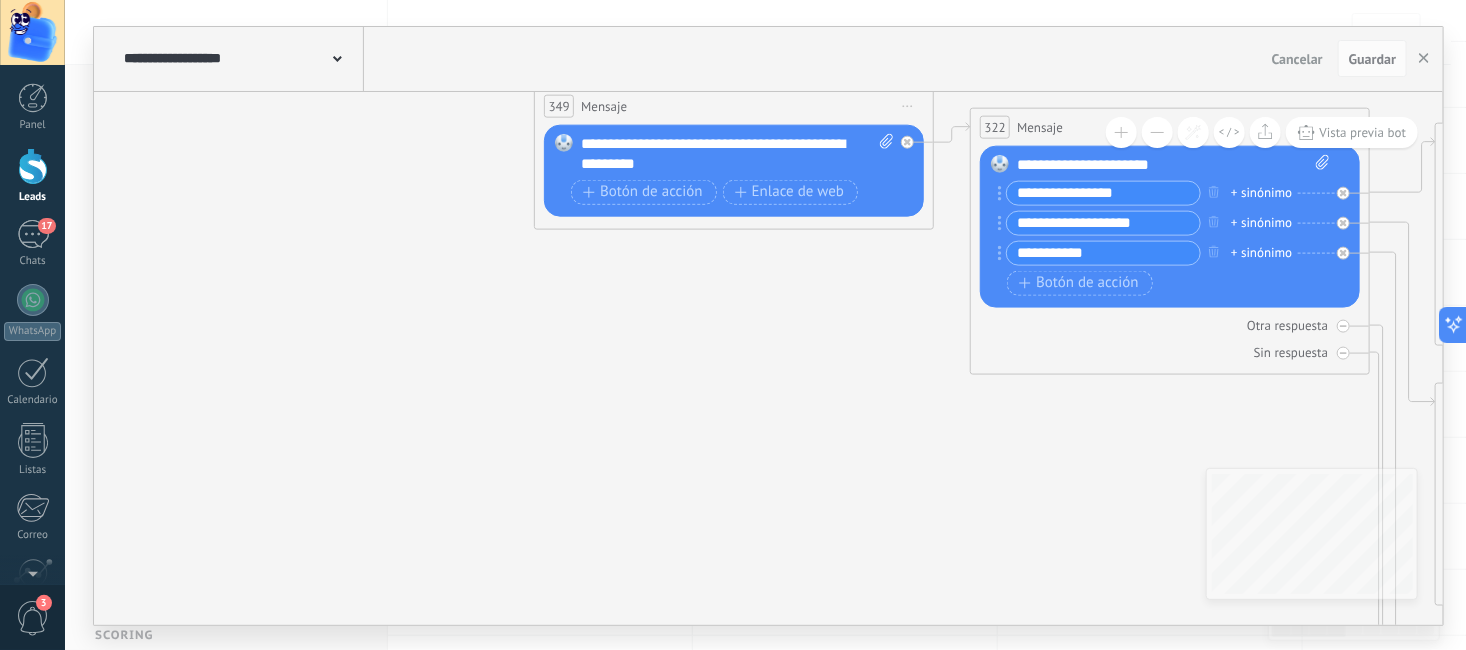 drag, startPoint x: 490, startPoint y: 466, endPoint x: 747, endPoint y: 465, distance: 257.00195 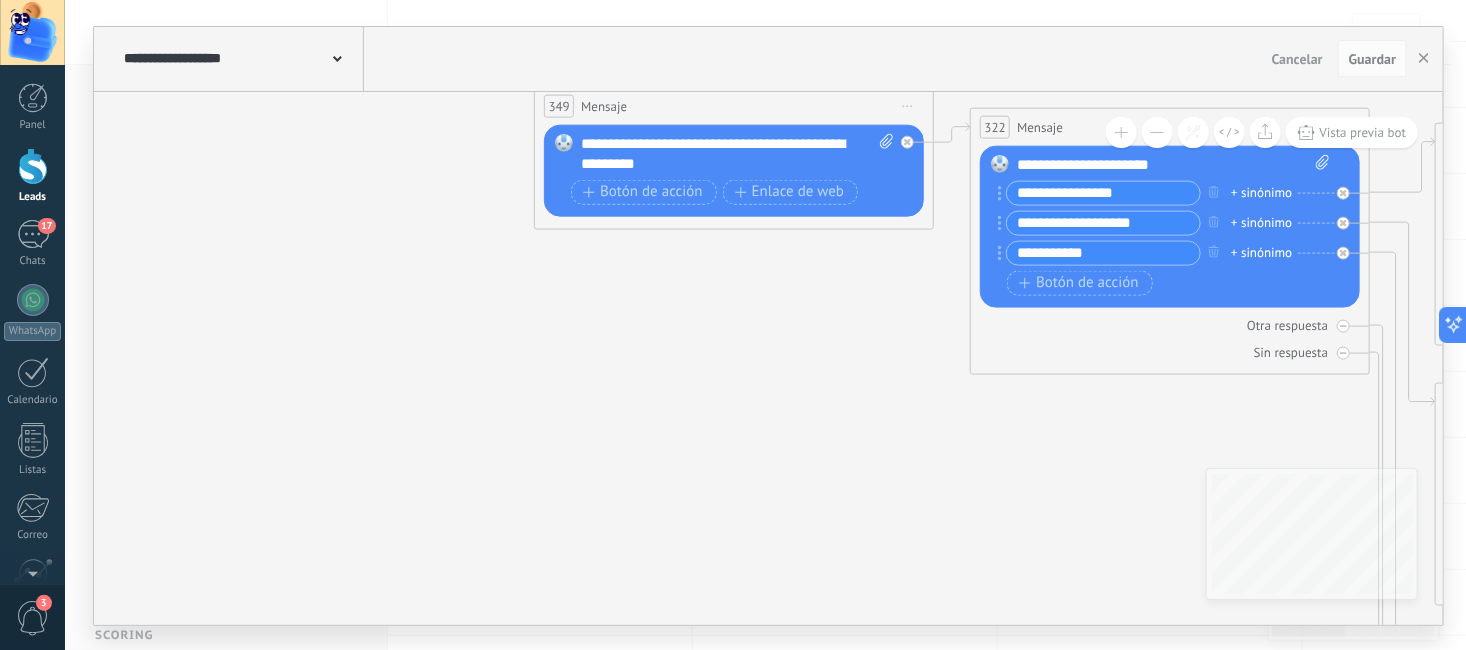 click 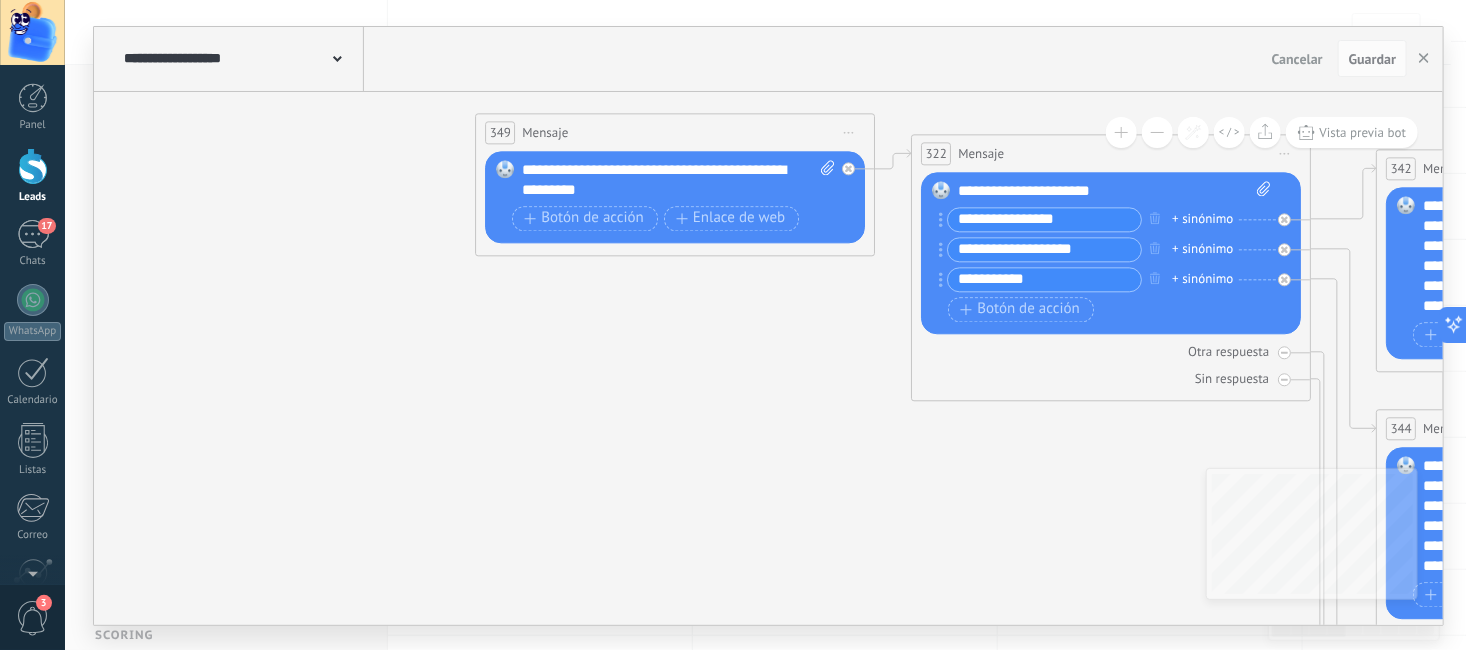 drag, startPoint x: 605, startPoint y: 508, endPoint x: 535, endPoint y: 591, distance: 108.57716 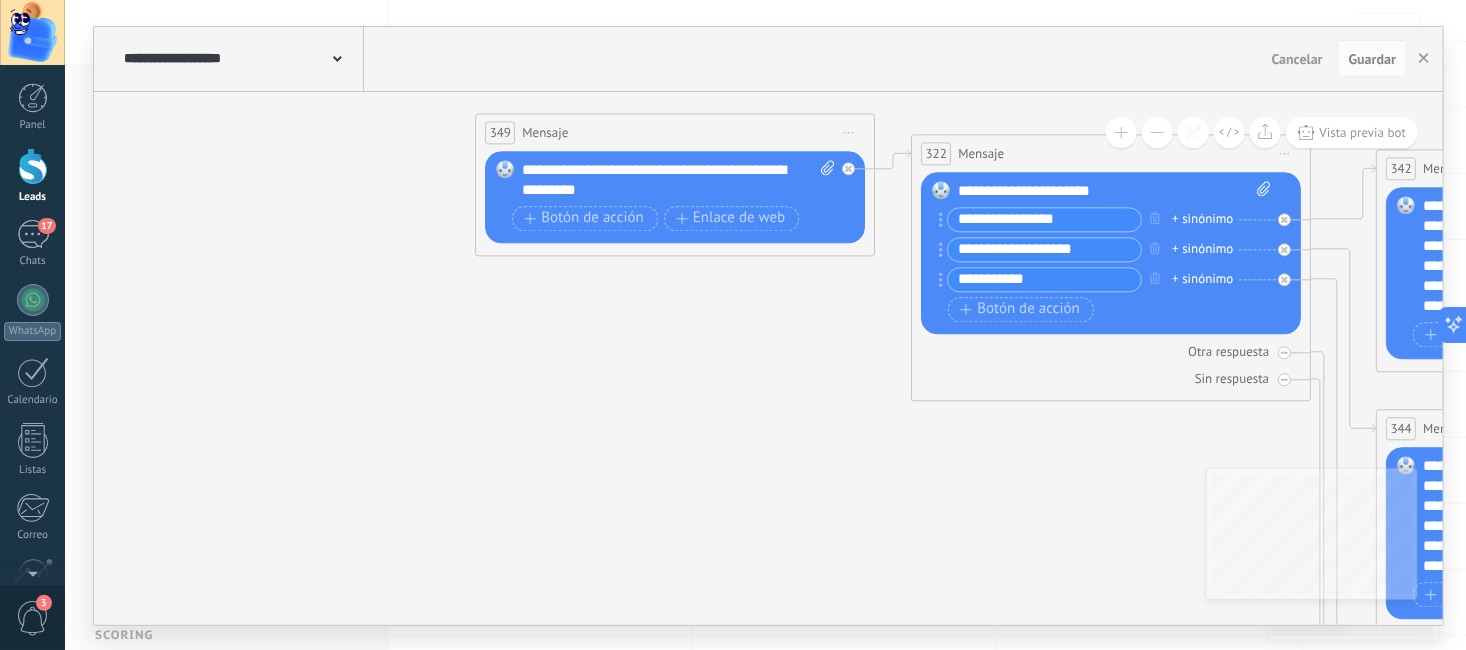click 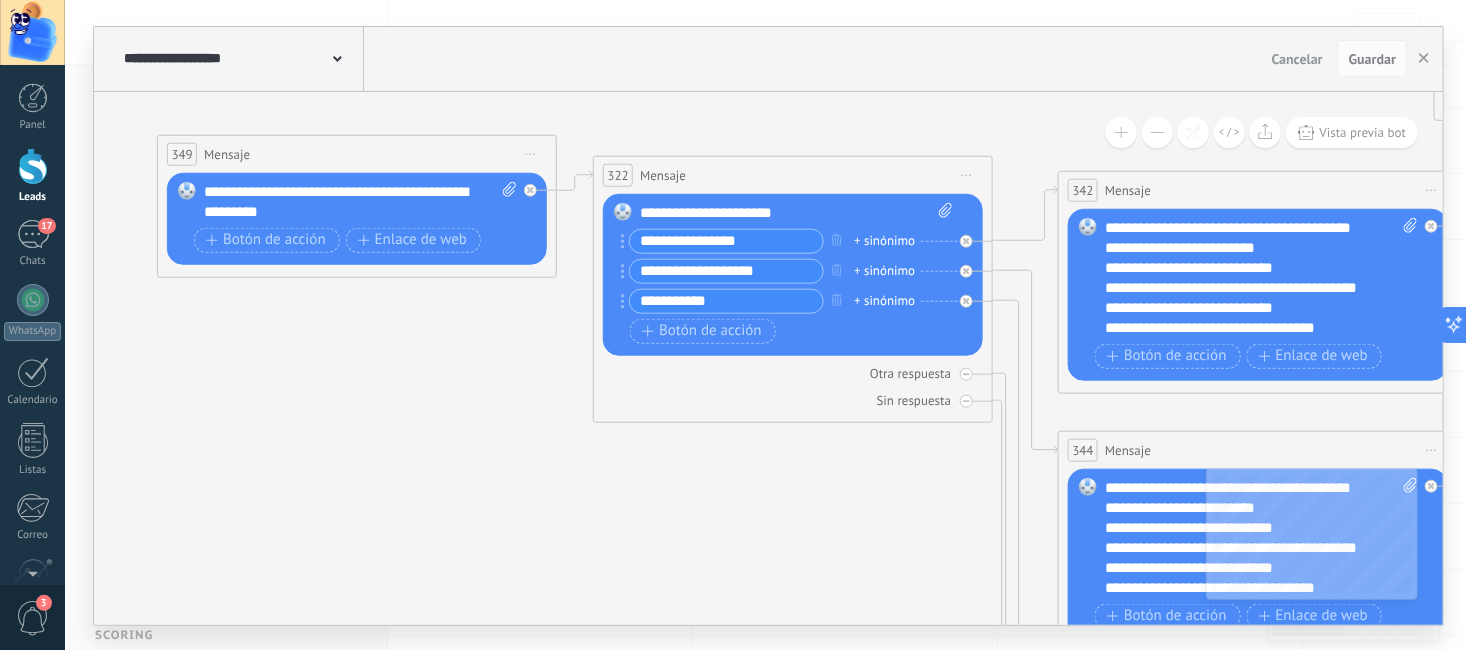 drag, startPoint x: 538, startPoint y: 510, endPoint x: 284, endPoint y: 438, distance: 264.00757 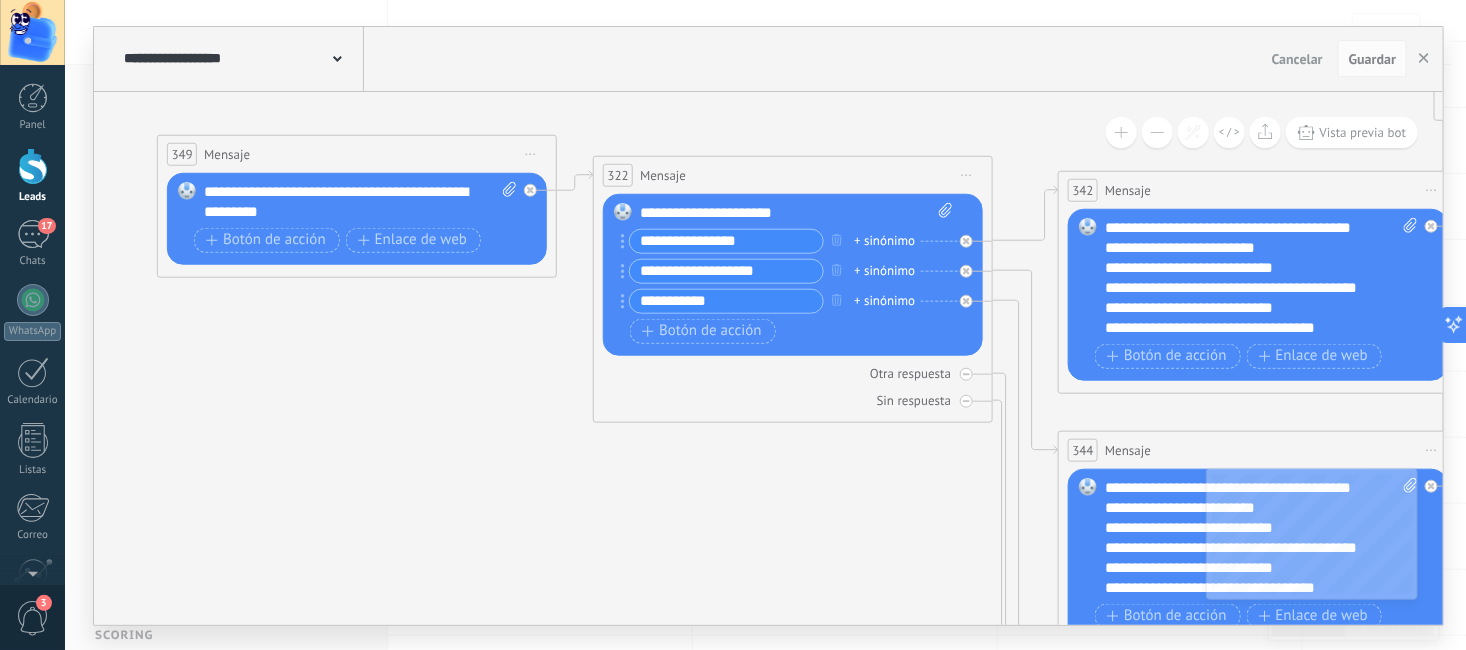click 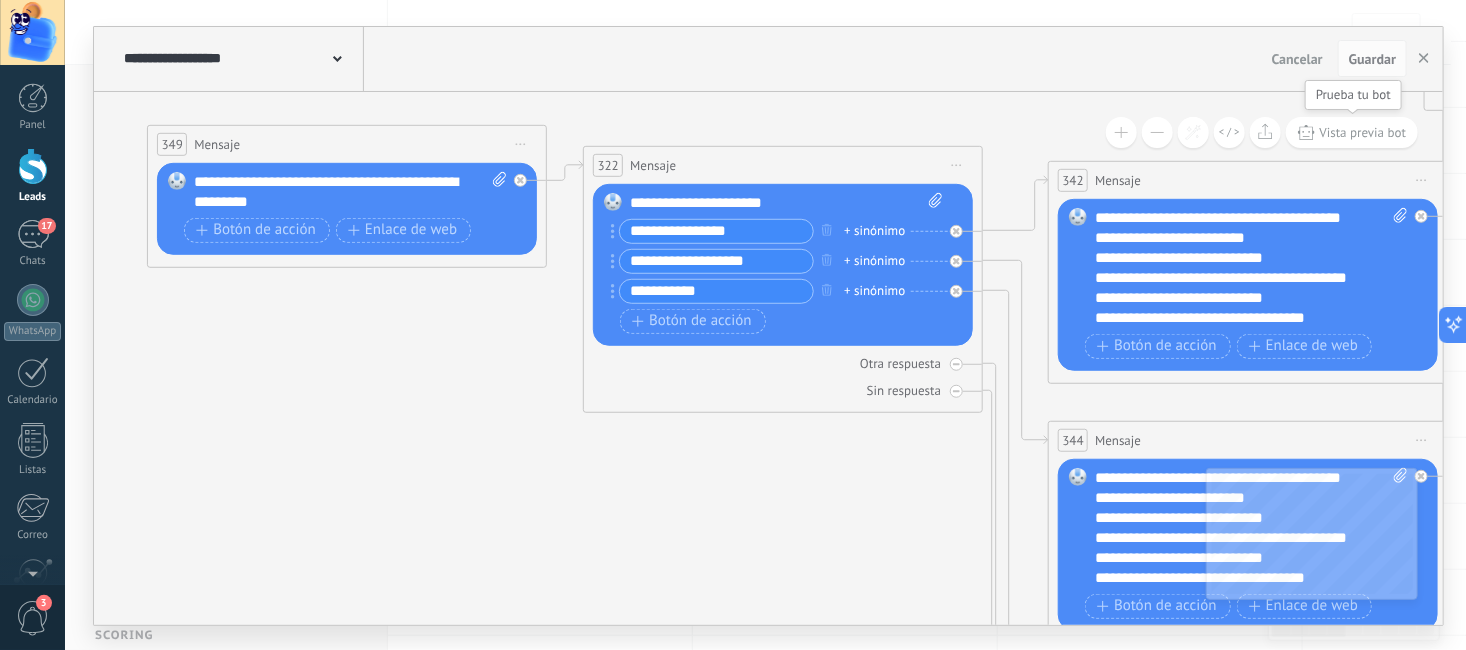 click on "Vista previa bot" at bounding box center [1363, 132] 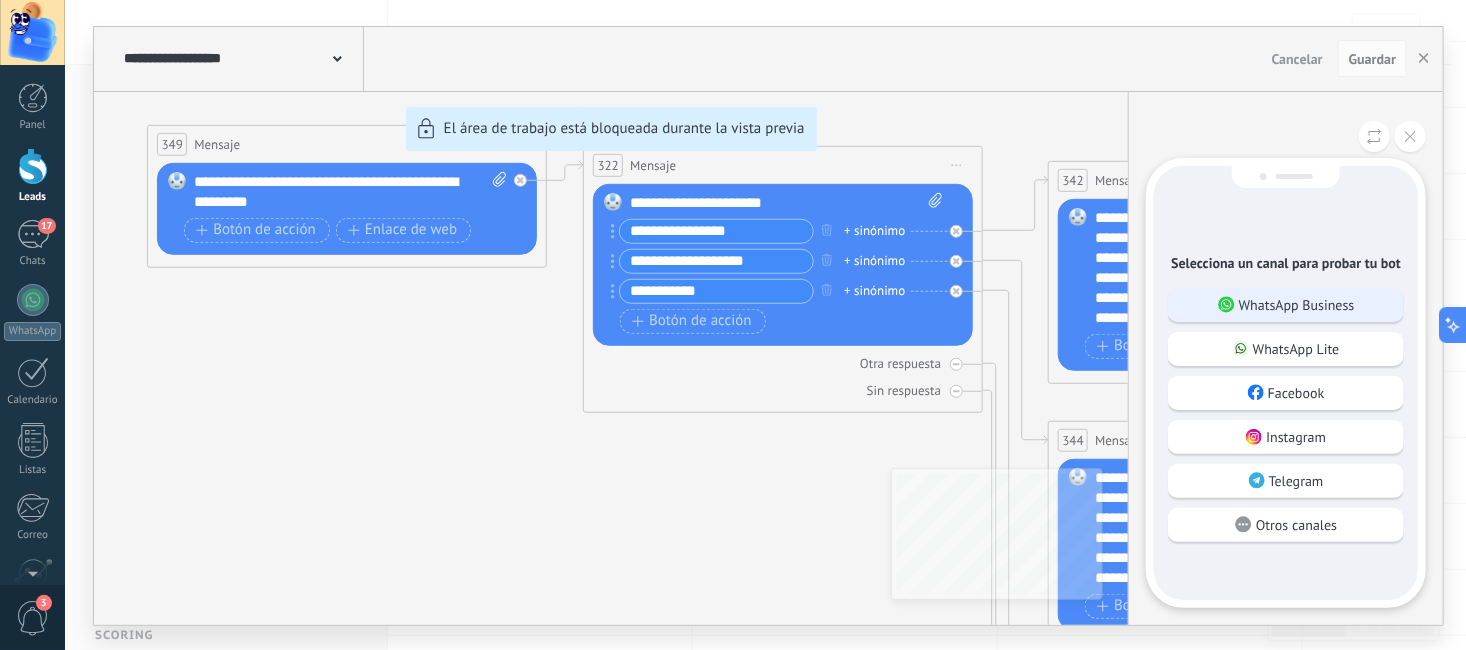 click on "WhatsApp Business" at bounding box center (1297, 305) 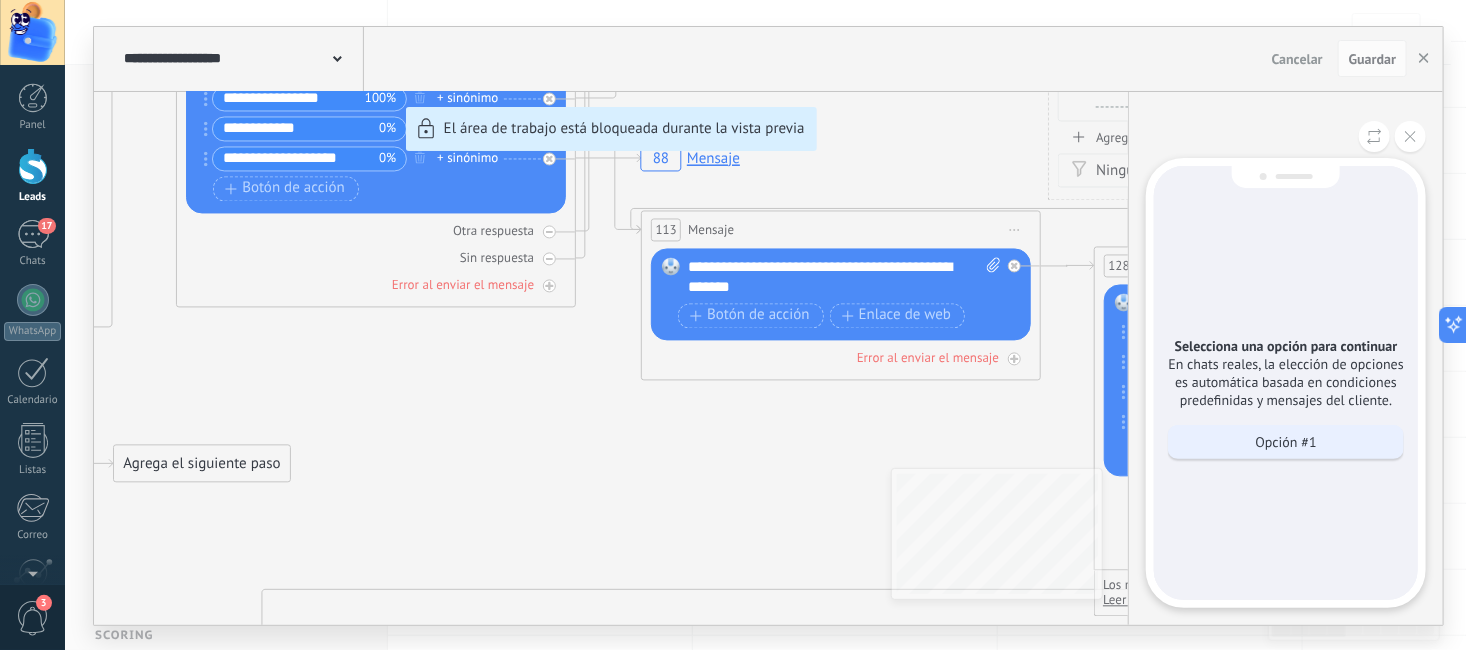 click on "Opción #1" at bounding box center [1286, 442] 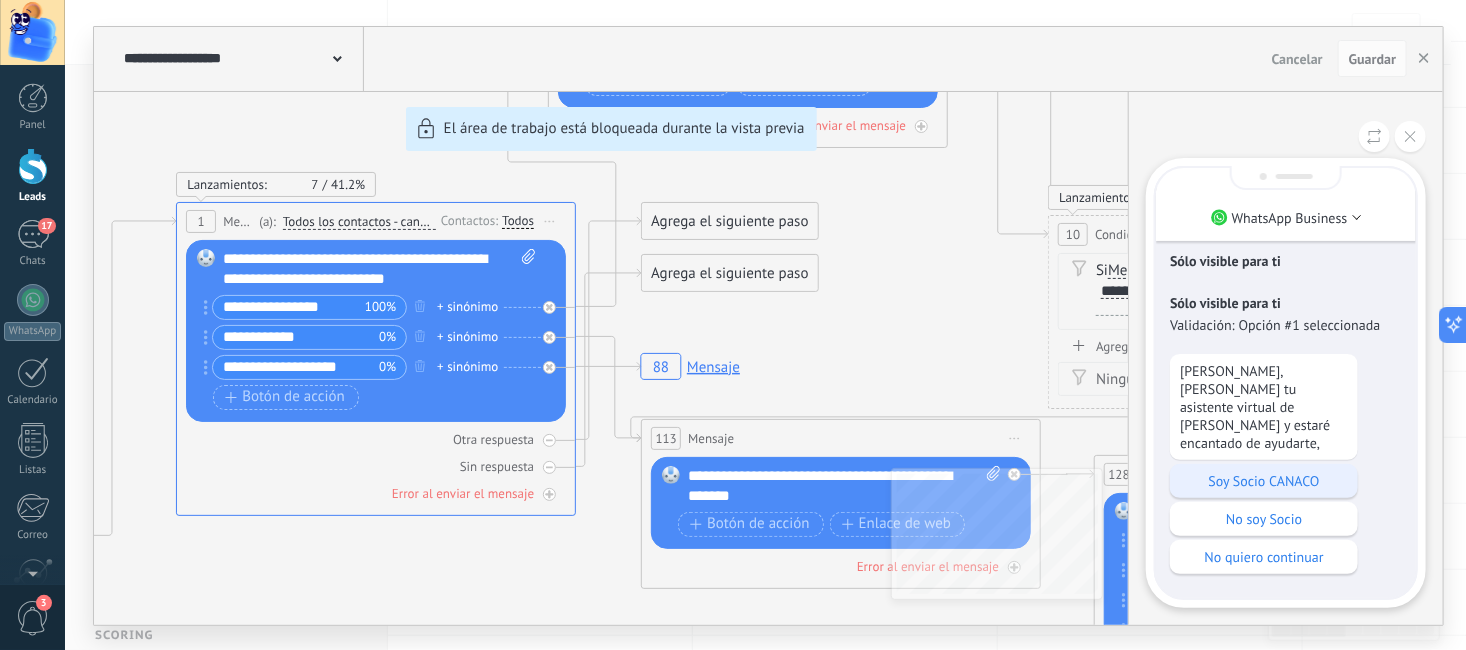 click on "Soy Socio CANACO" at bounding box center [1264, 481] 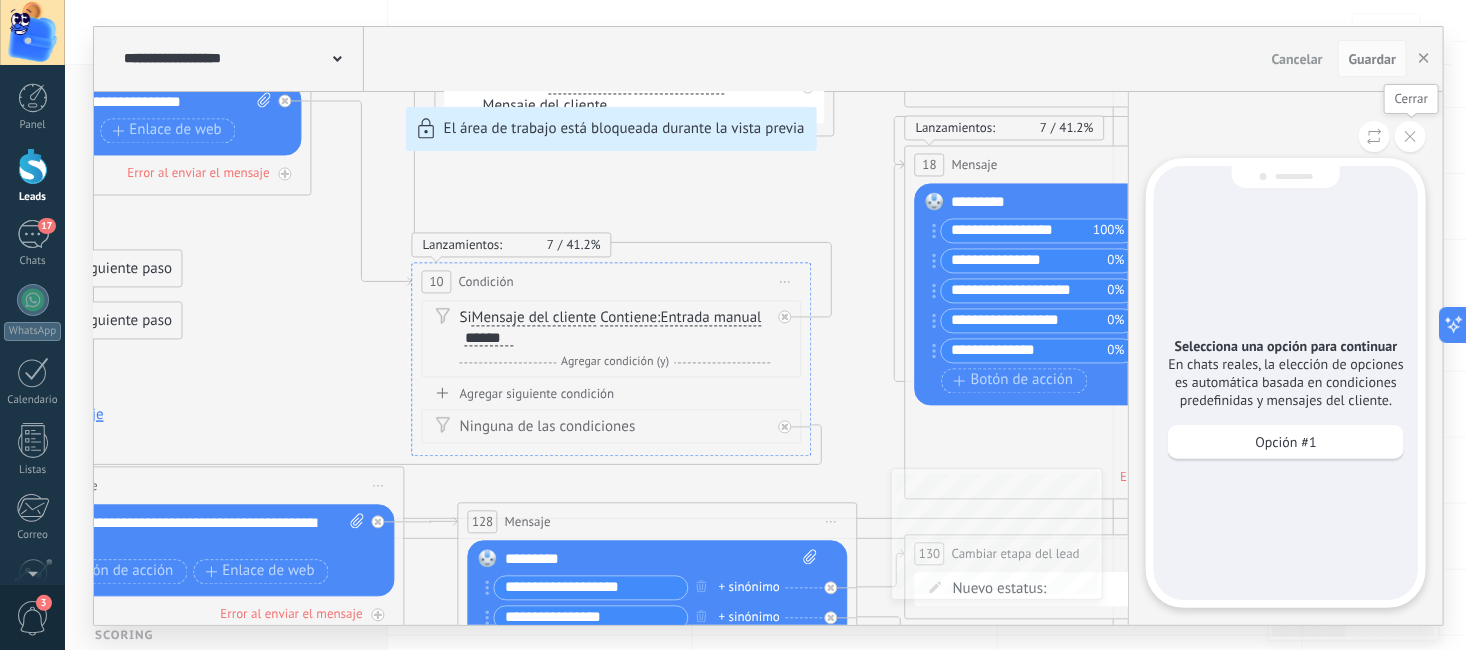 click at bounding box center (1410, 136) 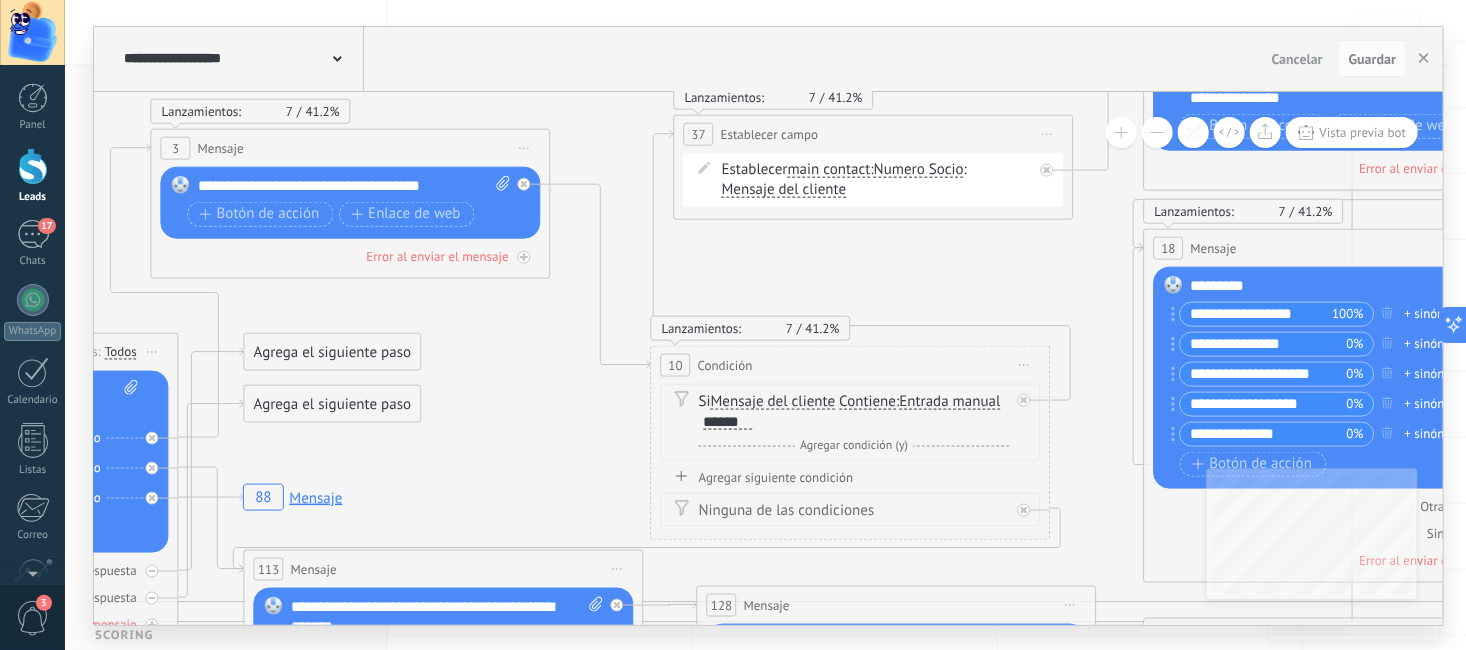 drag, startPoint x: 254, startPoint y: 386, endPoint x: 517, endPoint y: 489, distance: 282.44998 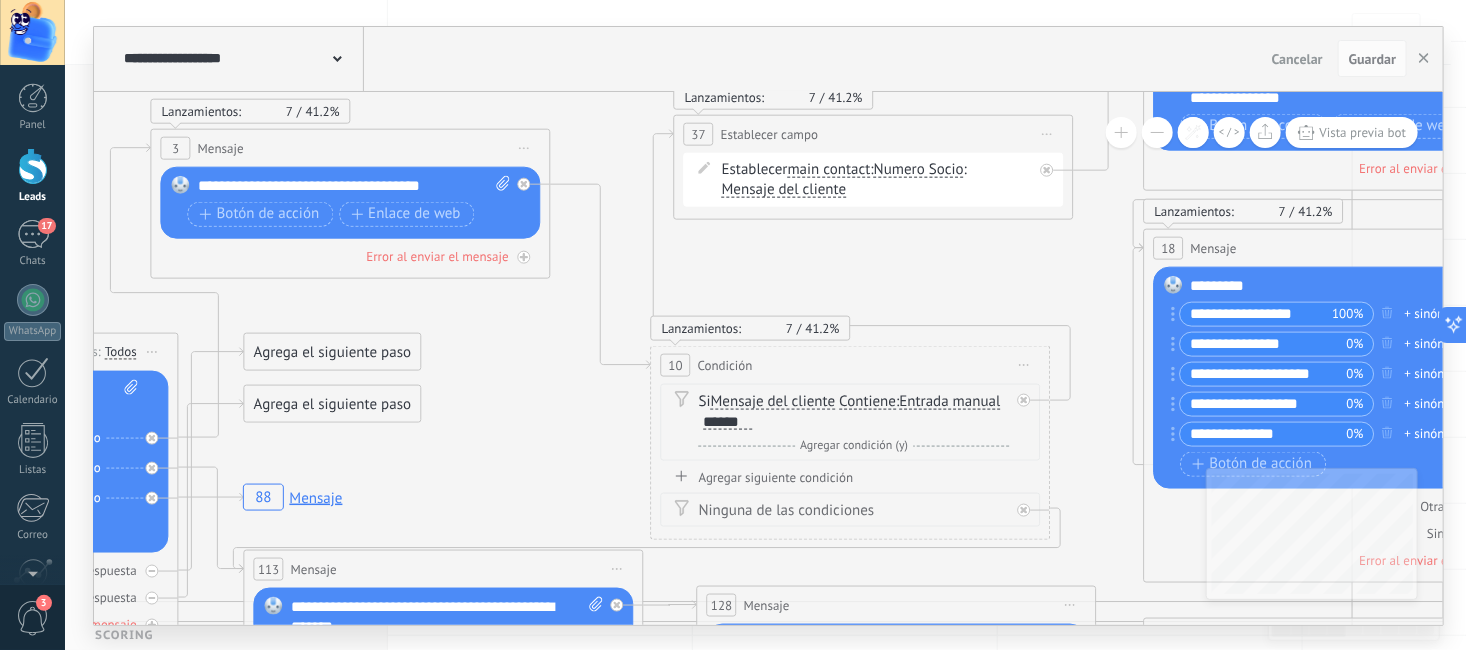 click on "88 Mensaje" 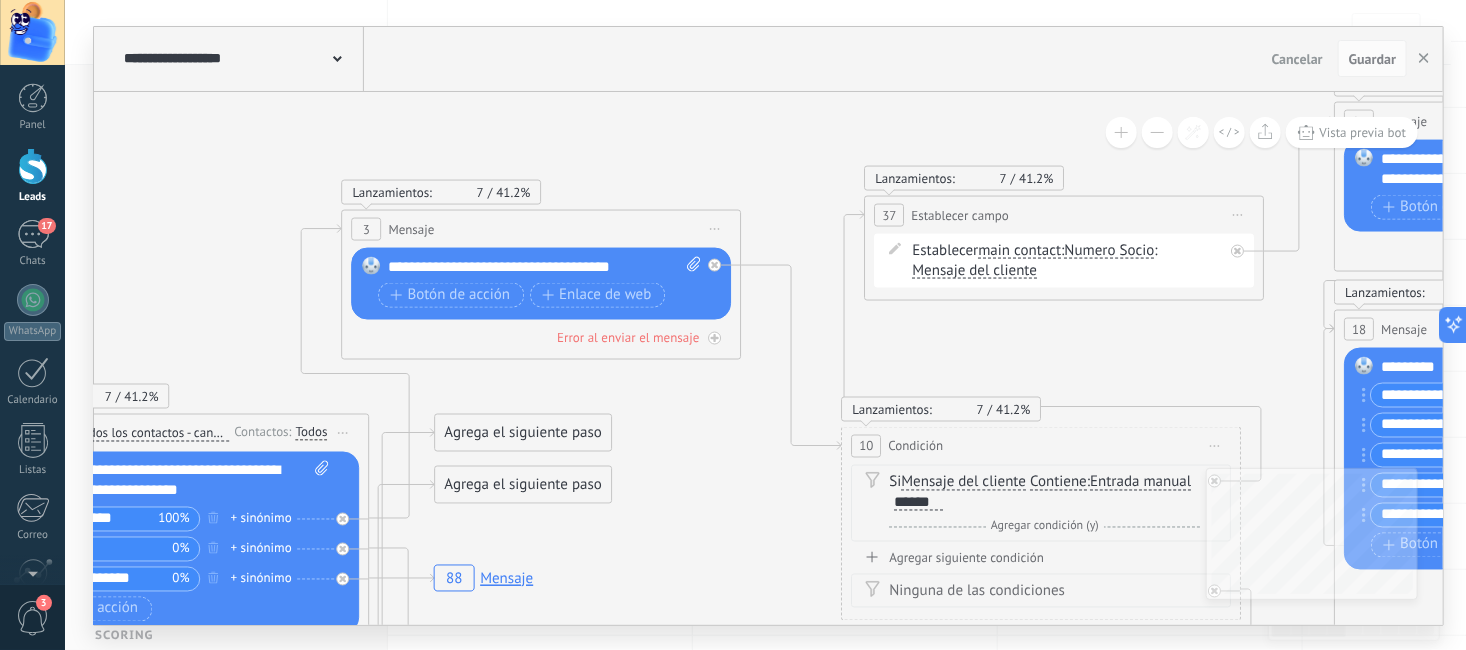 drag, startPoint x: 512, startPoint y: 413, endPoint x: 720, endPoint y: 446, distance: 210.60152 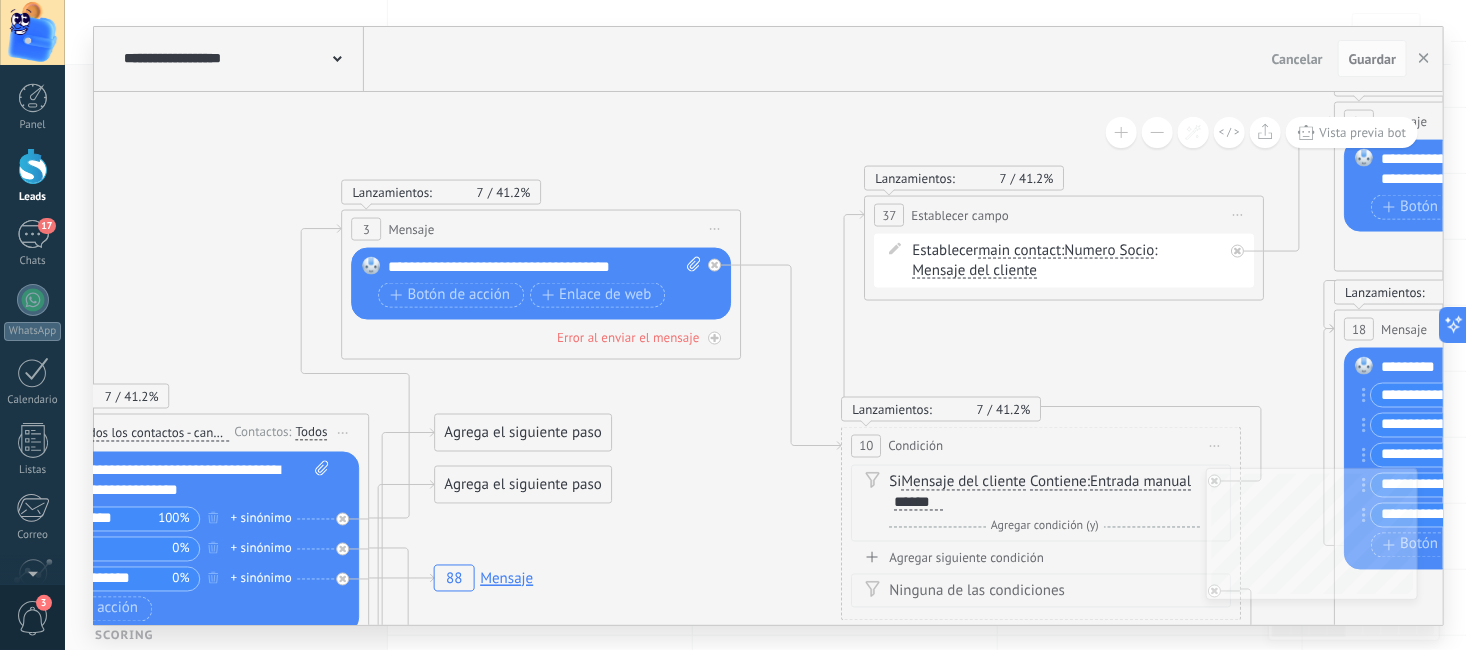 click on "88 Mensaje" 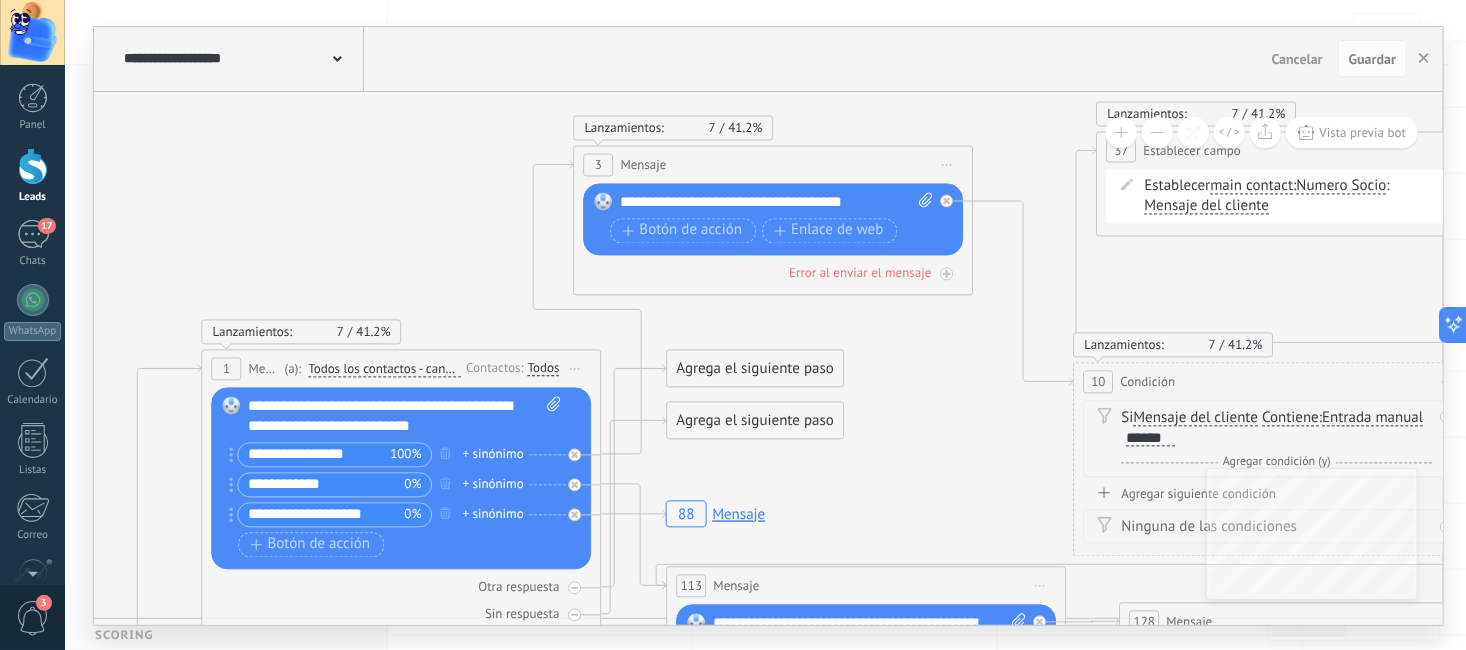 drag, startPoint x: 195, startPoint y: 306, endPoint x: 387, endPoint y: 269, distance: 195.53261 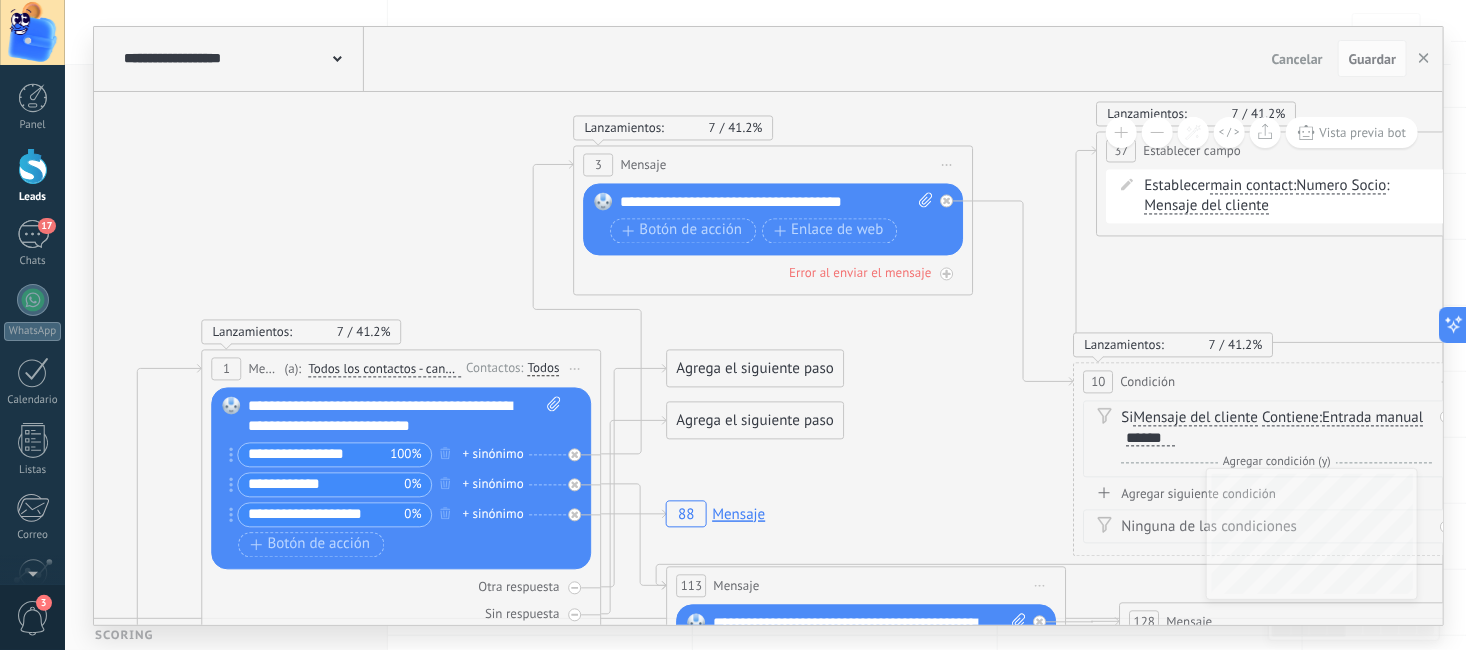 click on "88 Mensaje" 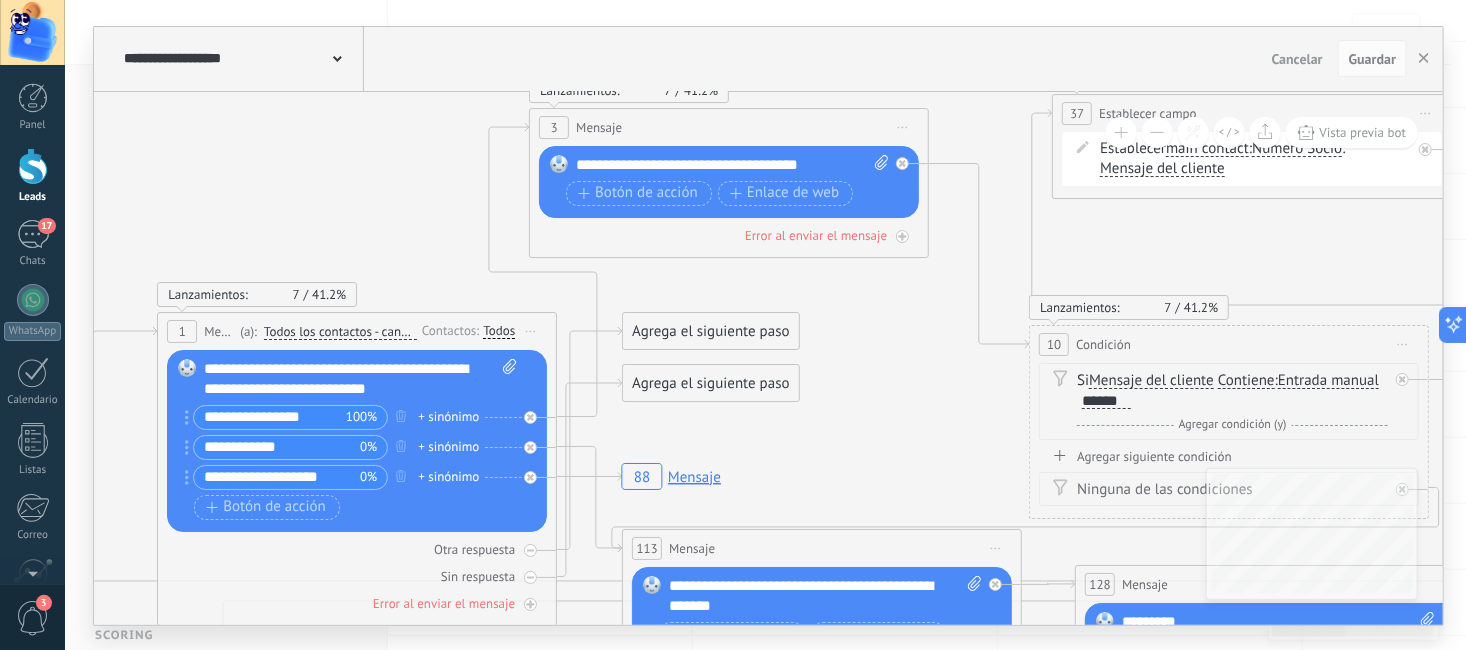 drag, startPoint x: 404, startPoint y: 273, endPoint x: 353, endPoint y: 209, distance: 81.8352 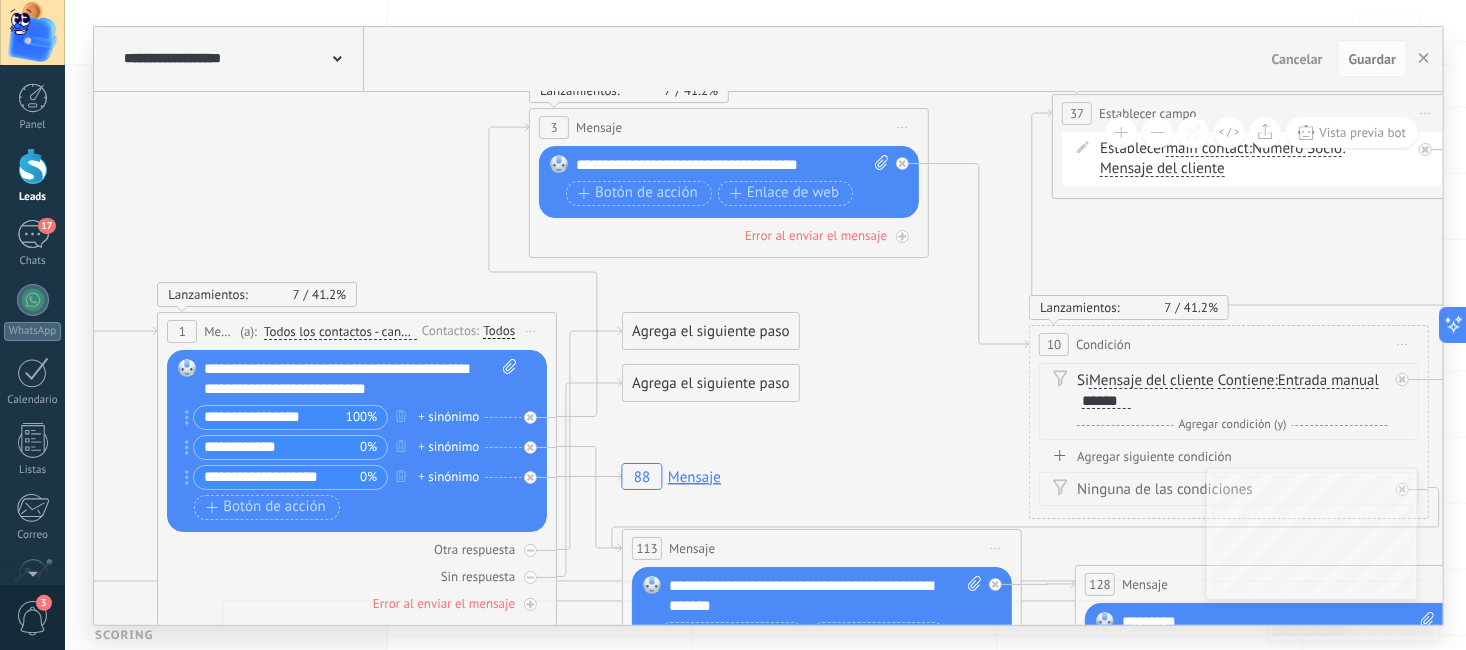 click on "88 Mensaje" 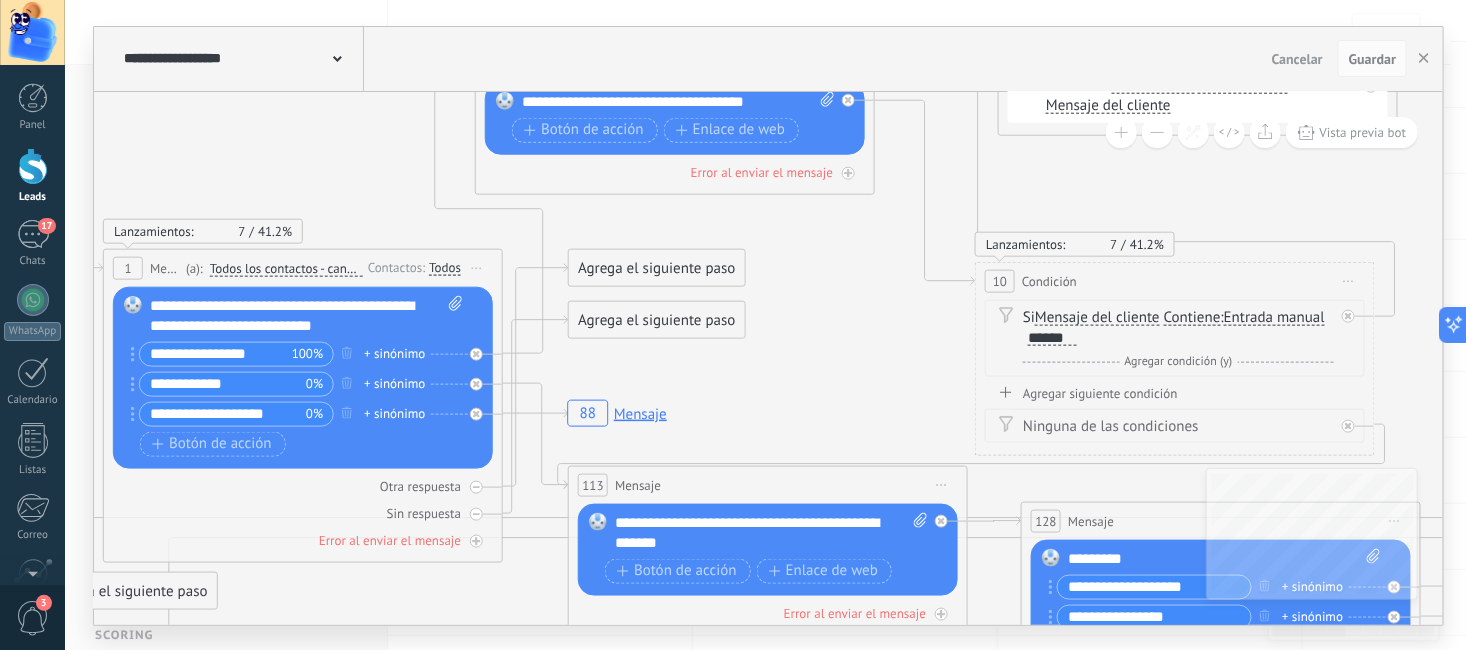 drag, startPoint x: 382, startPoint y: 188, endPoint x: 314, endPoint y: 136, distance: 85.60374 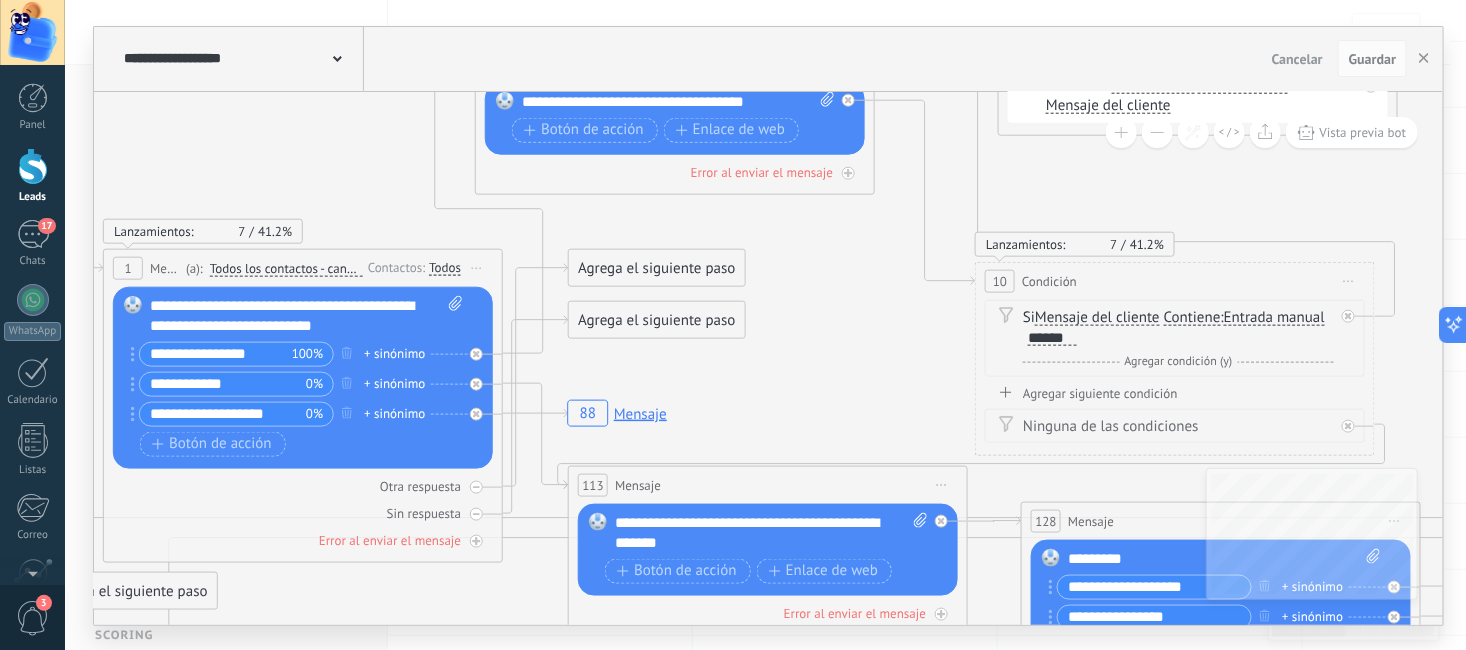 click on "88 Mensaje" 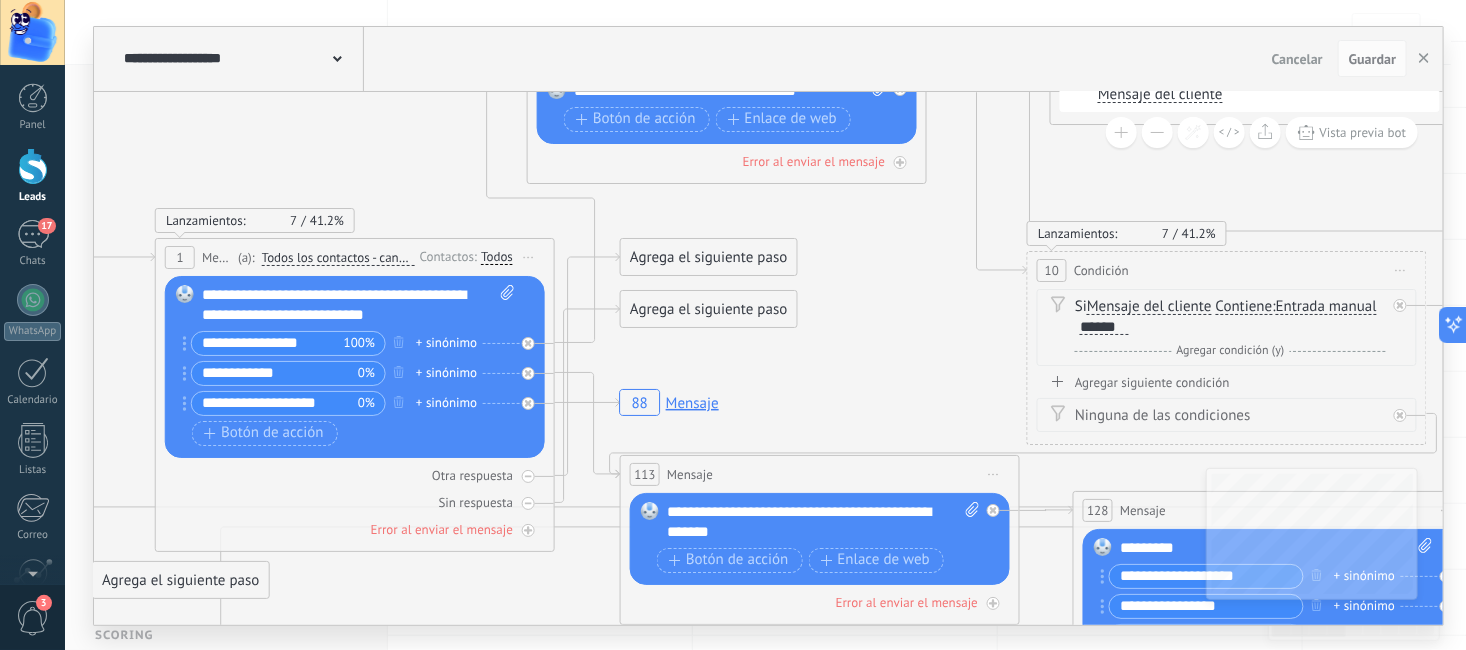 drag, startPoint x: 748, startPoint y: 341, endPoint x: 809, endPoint y: 336, distance: 61.204575 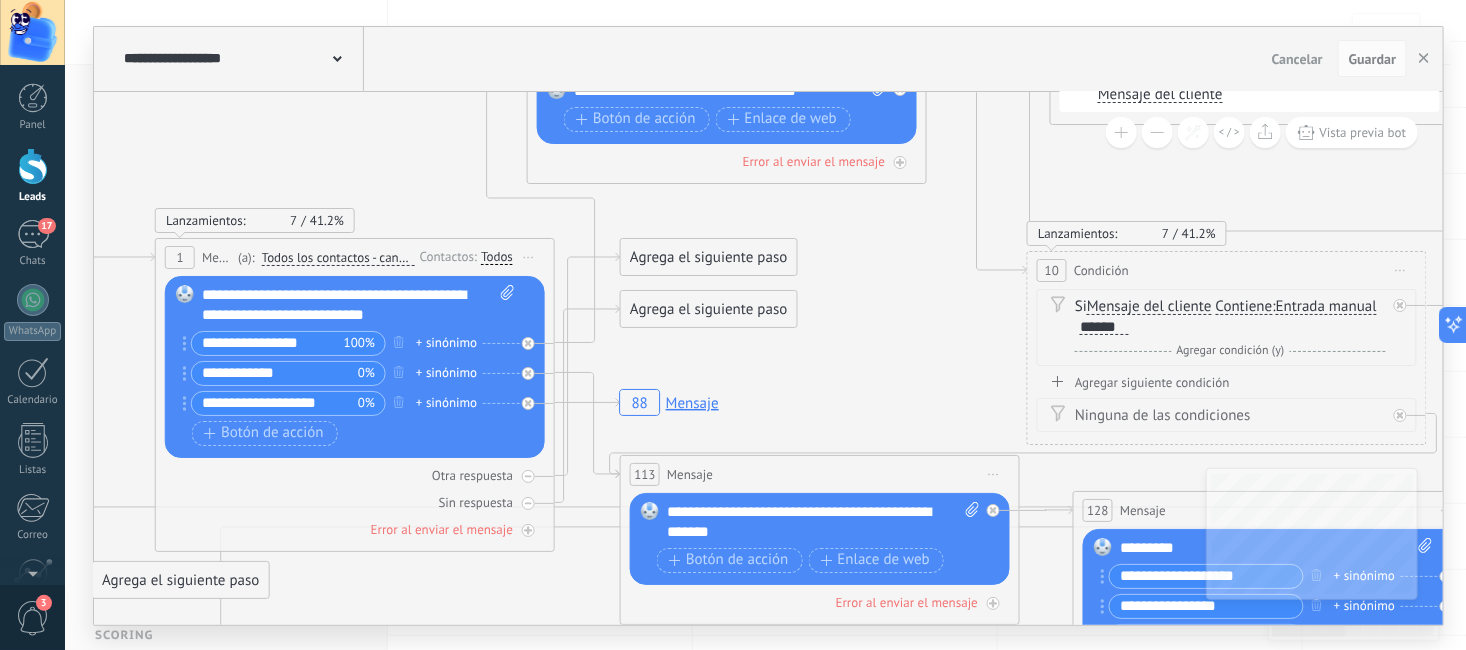 click on "88 Mensaje" 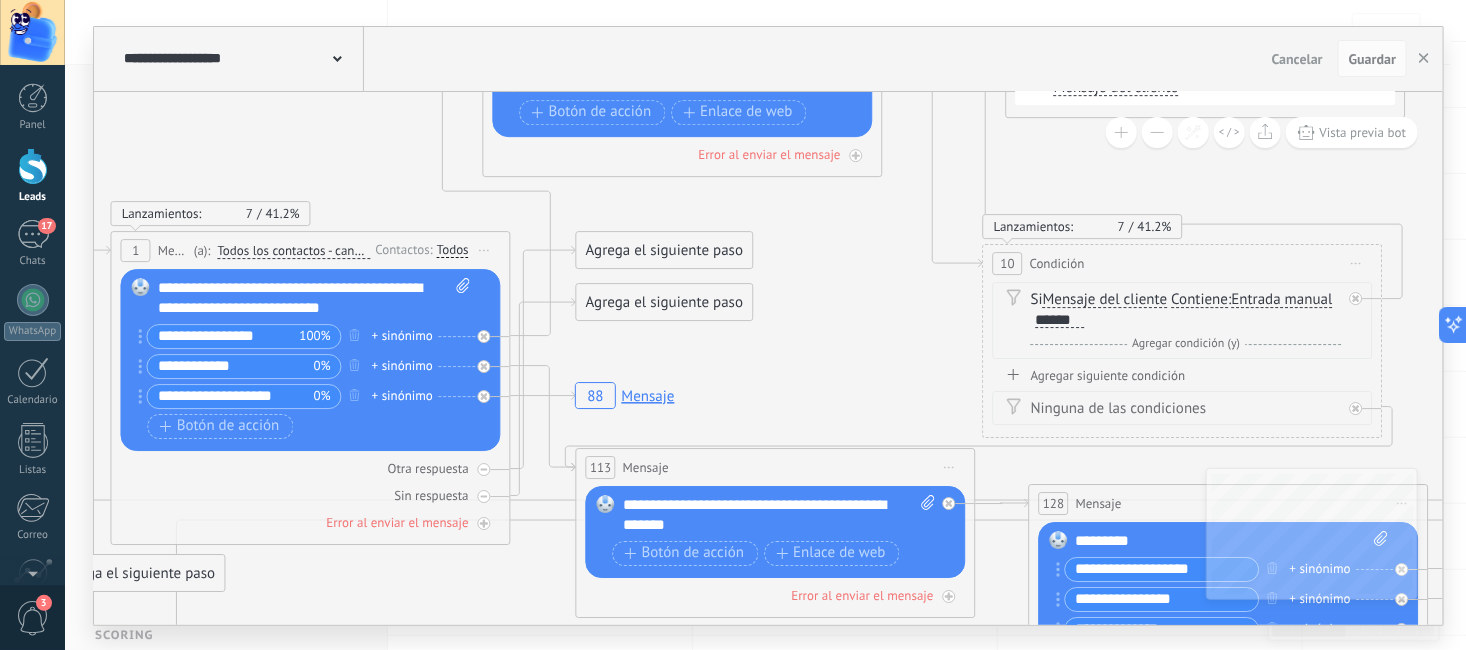 drag, startPoint x: 812, startPoint y: 347, endPoint x: 778, endPoint y: 346, distance: 34.0147 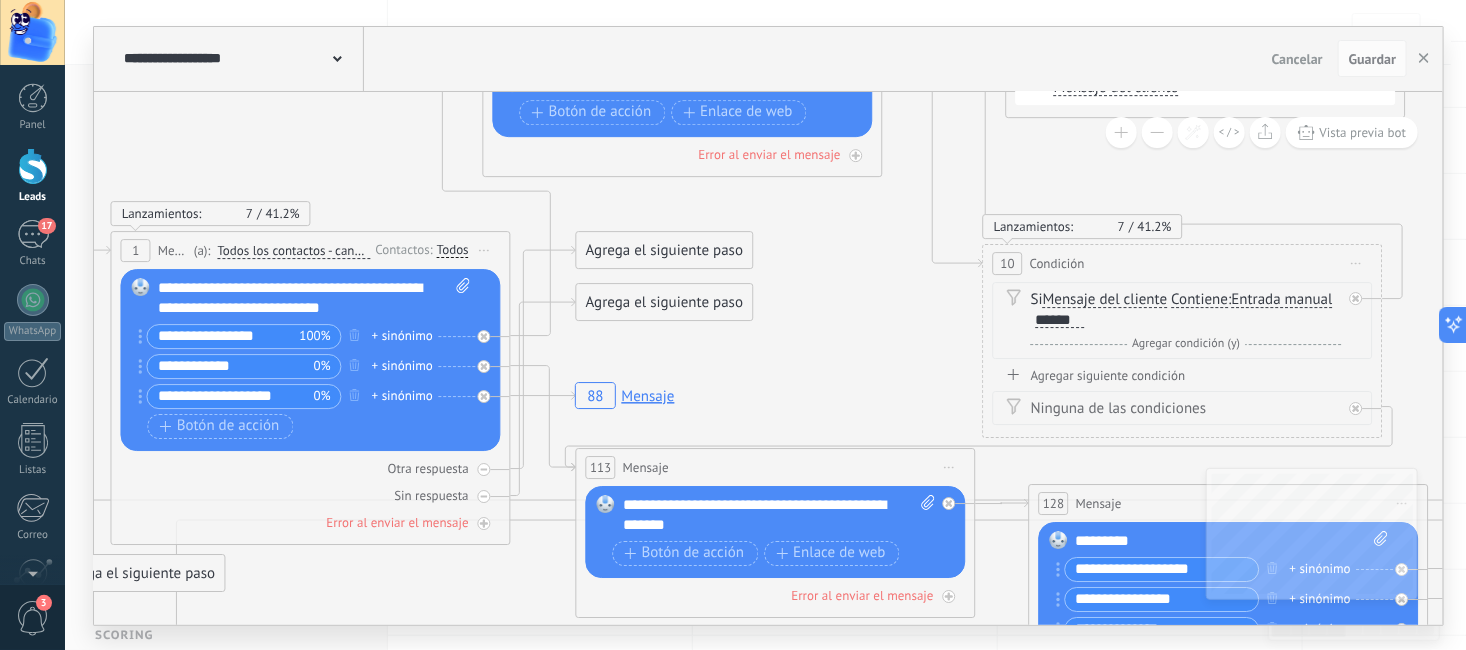 click on "88 Mensaje" 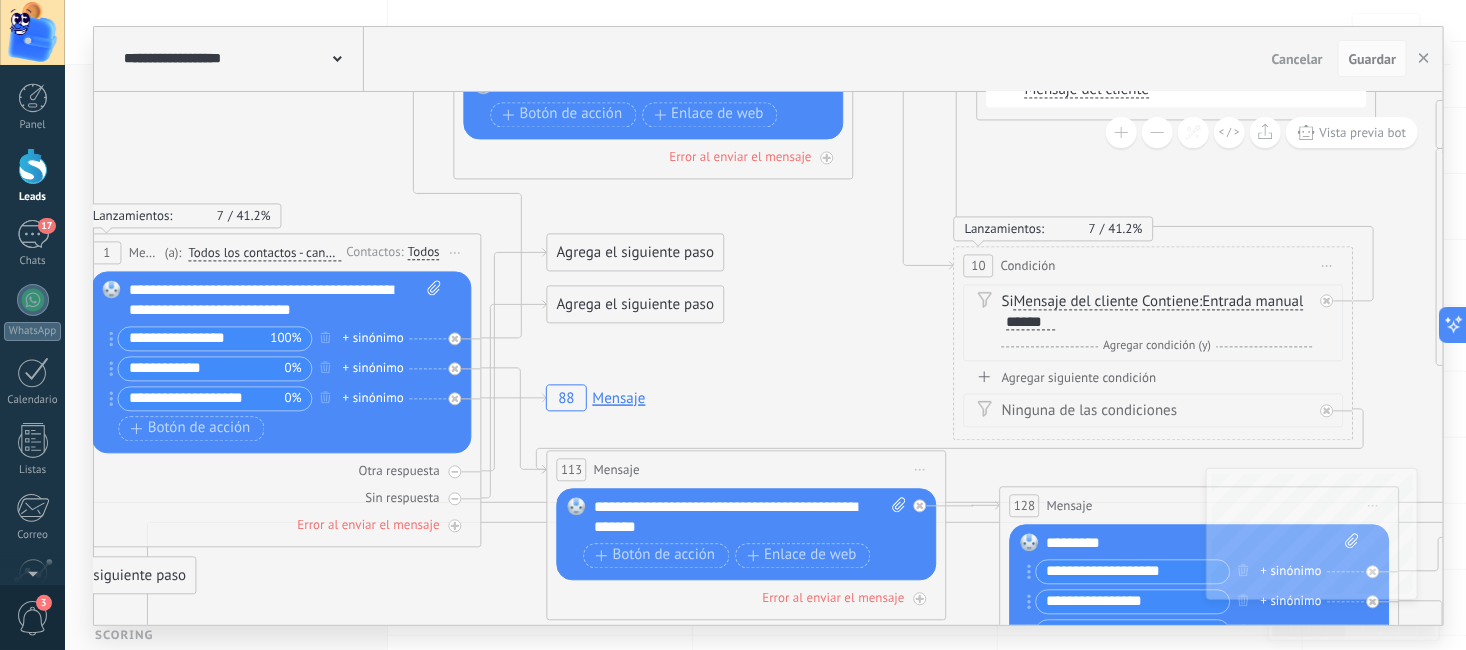 drag, startPoint x: 803, startPoint y: 348, endPoint x: 774, endPoint y: 350, distance: 29.068884 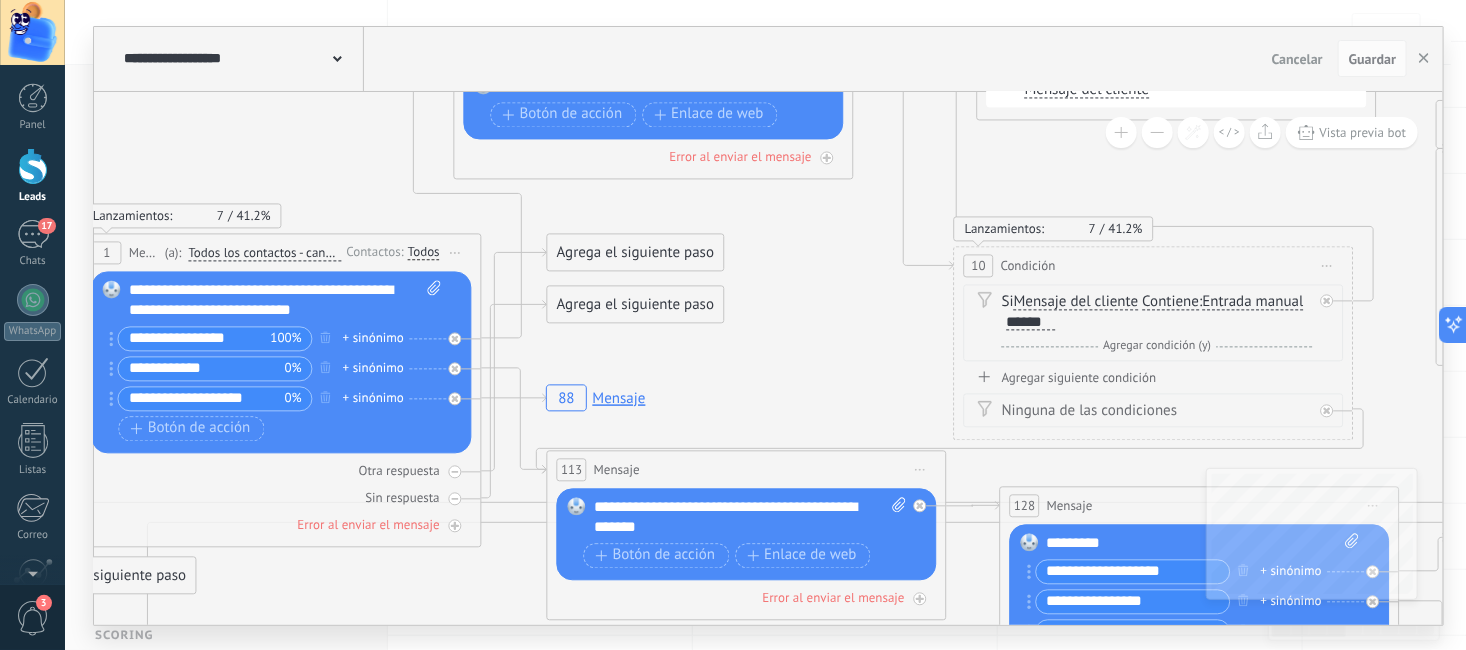 click on "88 Mensaje" 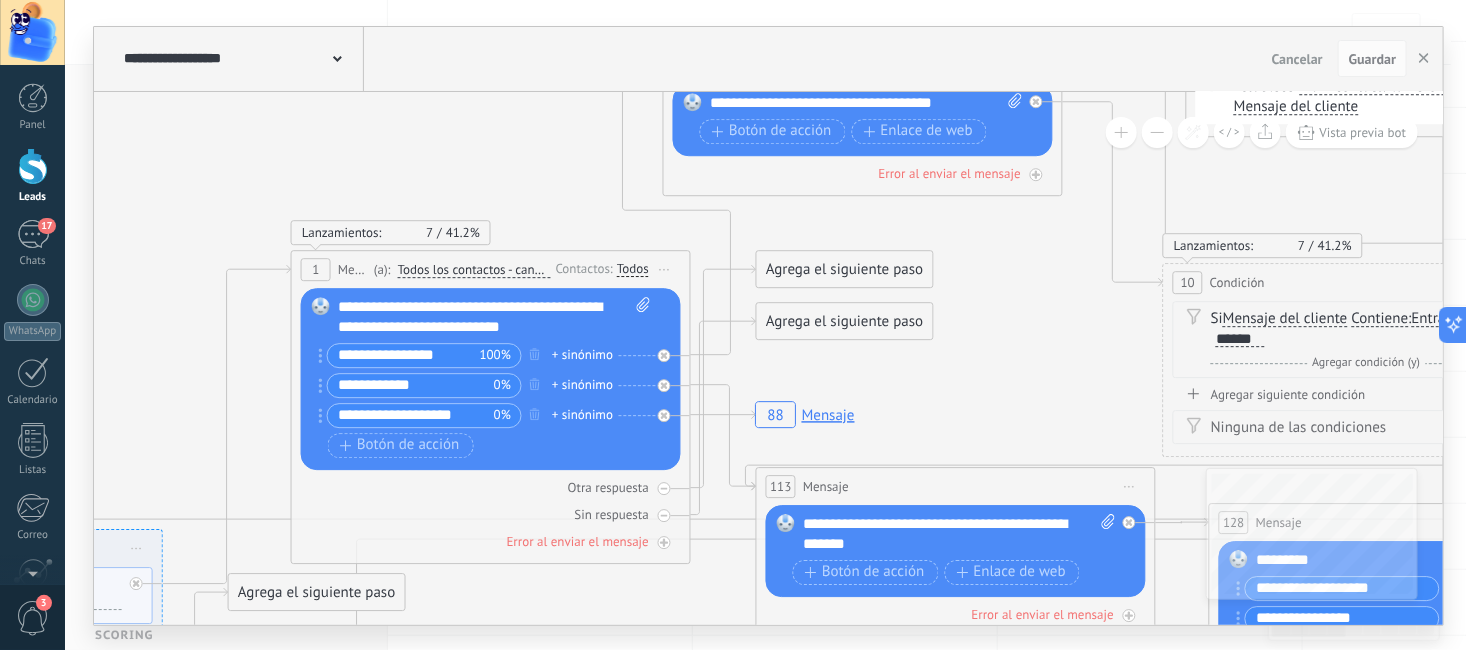 drag, startPoint x: 815, startPoint y: 348, endPoint x: 968, endPoint y: 364, distance: 153.83432 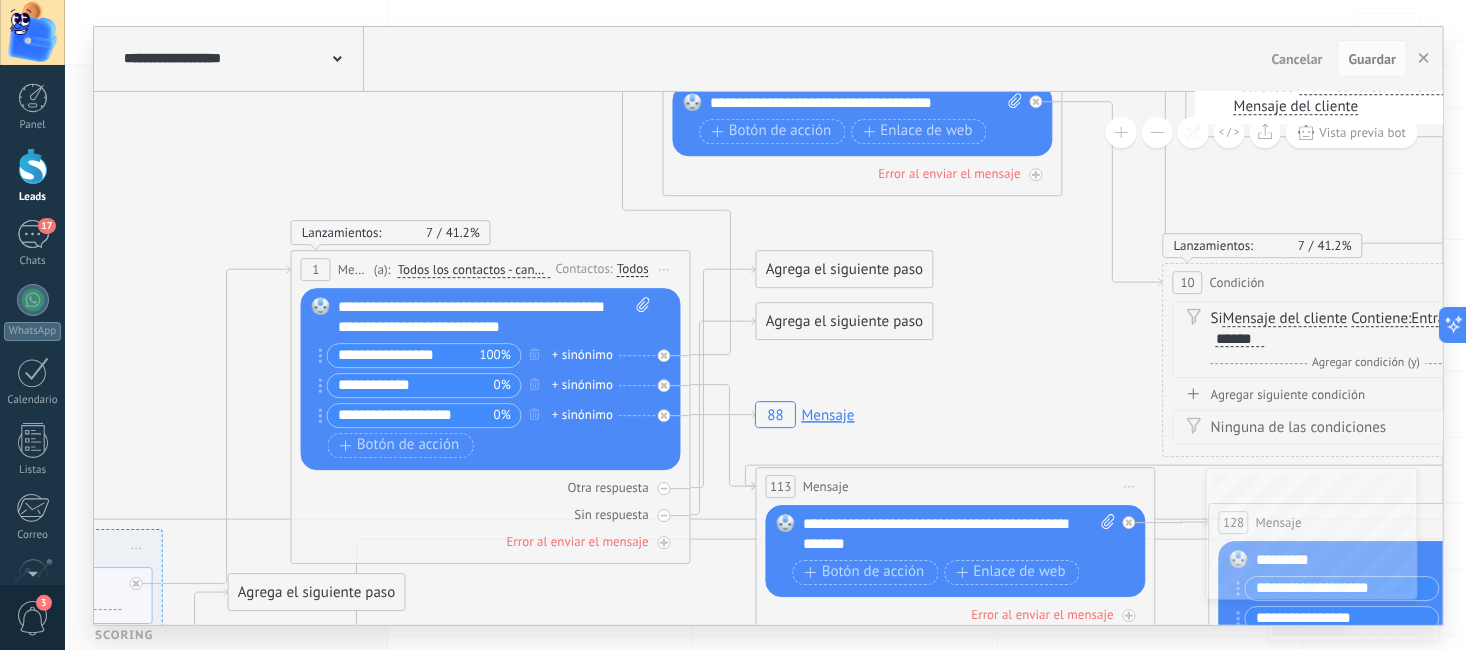 click on "88 Mensaje" 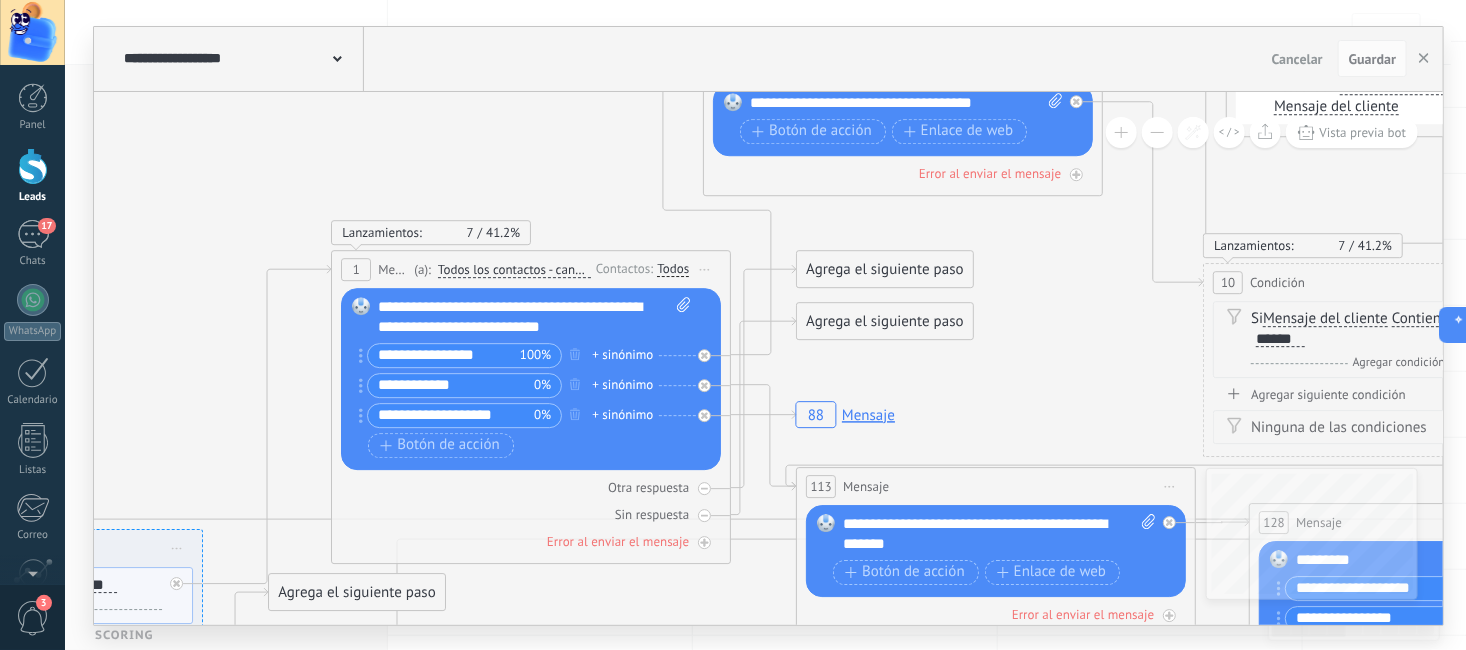 click on "**********" at bounding box center [535, 317] 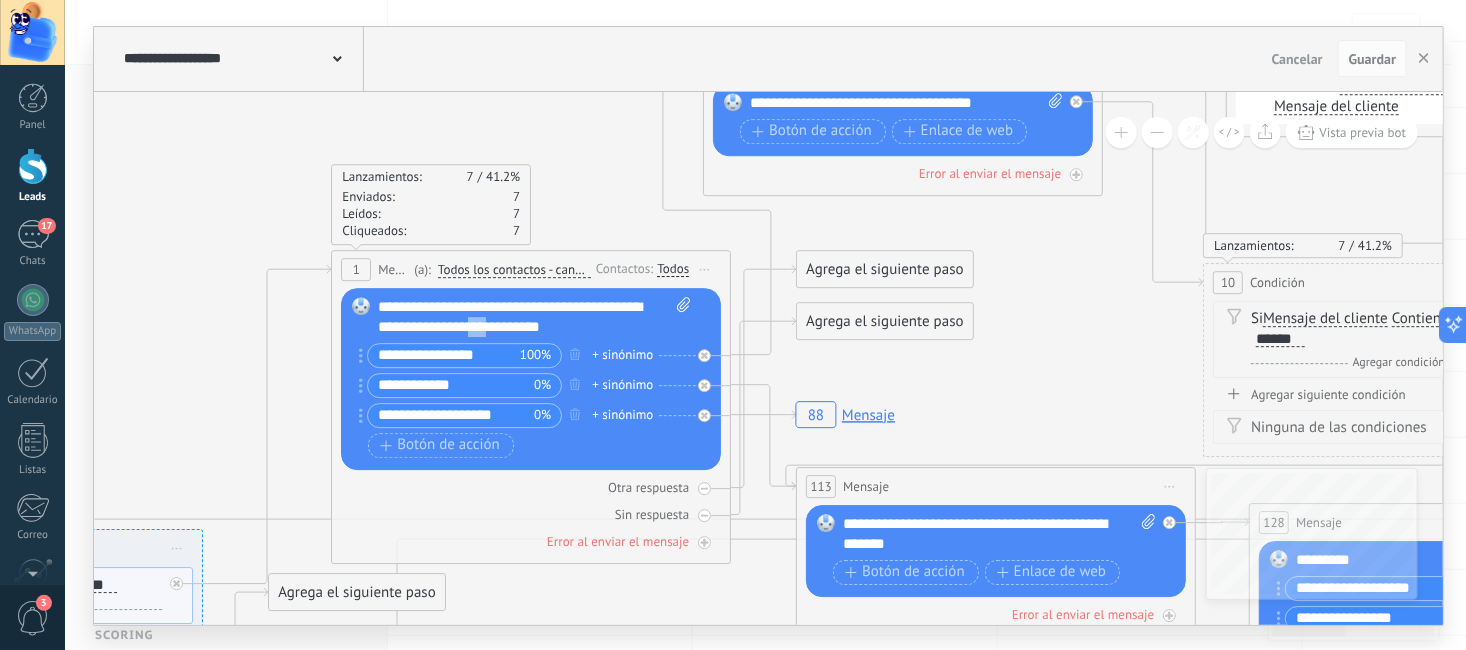 click on "**********" at bounding box center [535, 317] 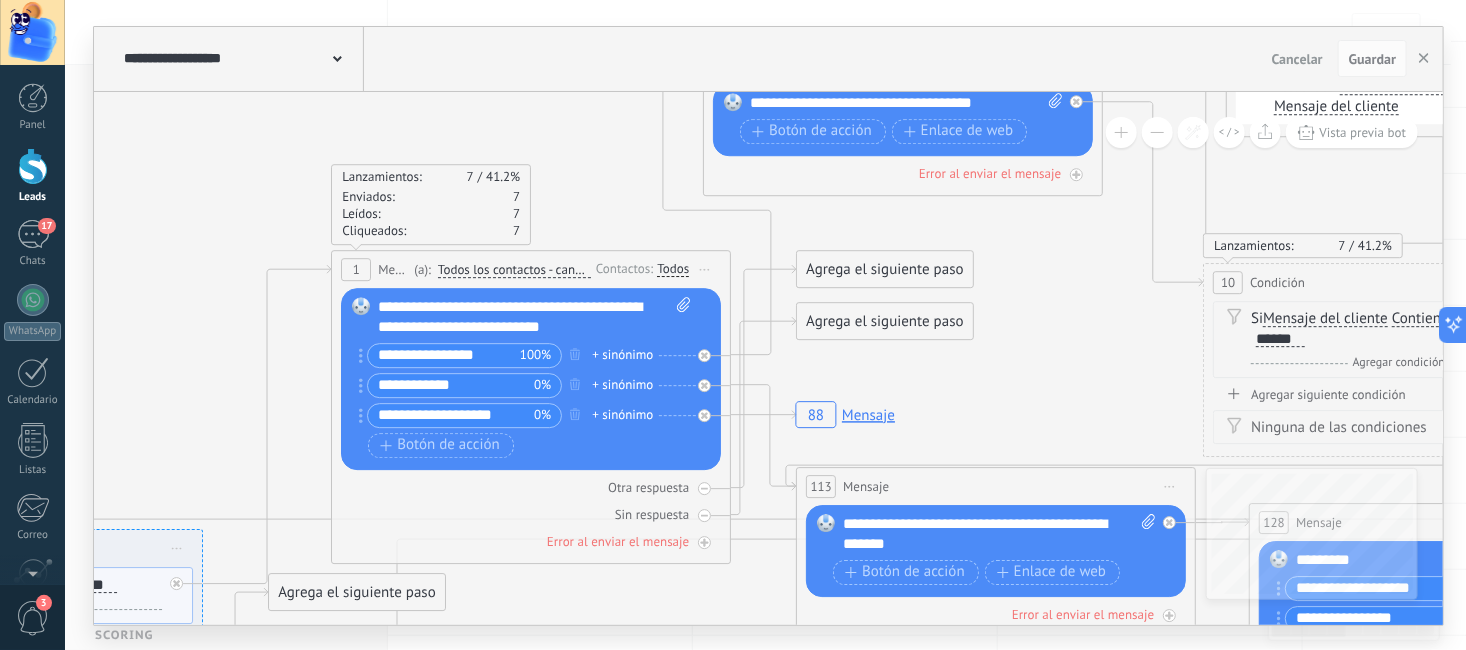 click on "**********" at bounding box center [535, 317] 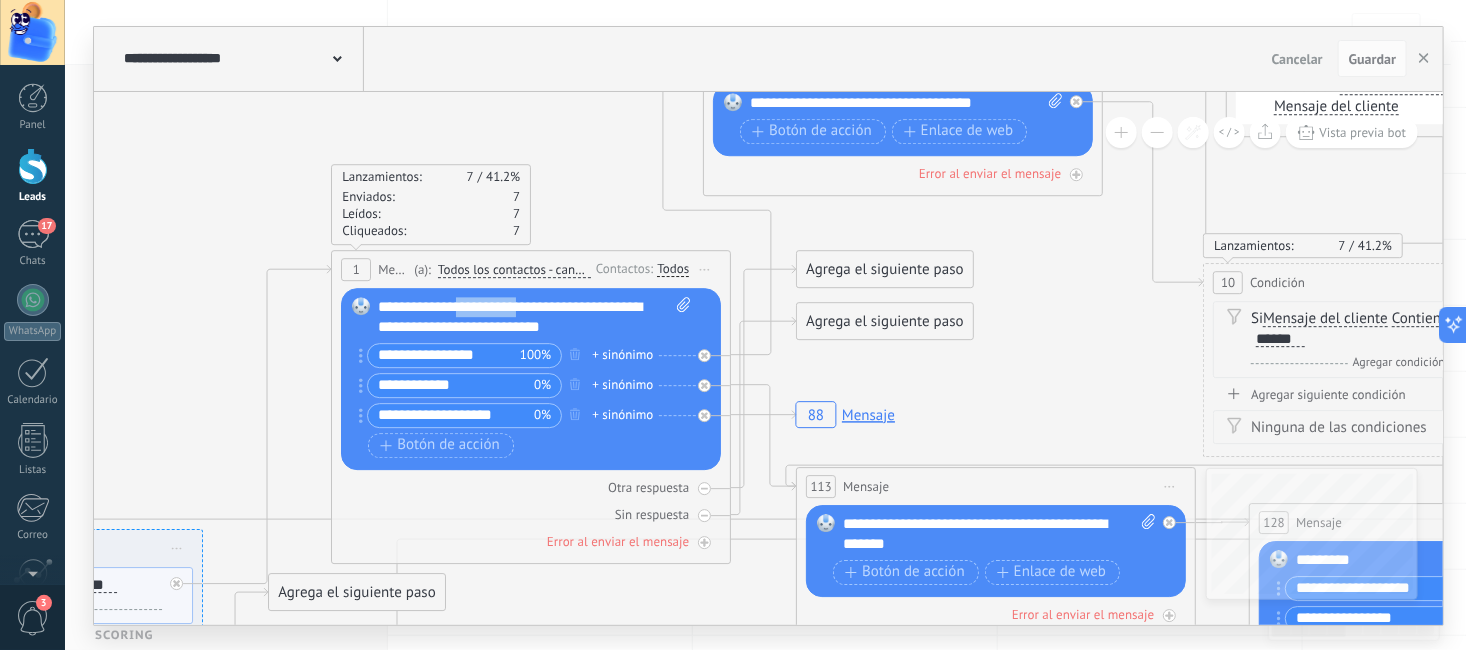 click on "**********" at bounding box center [535, 317] 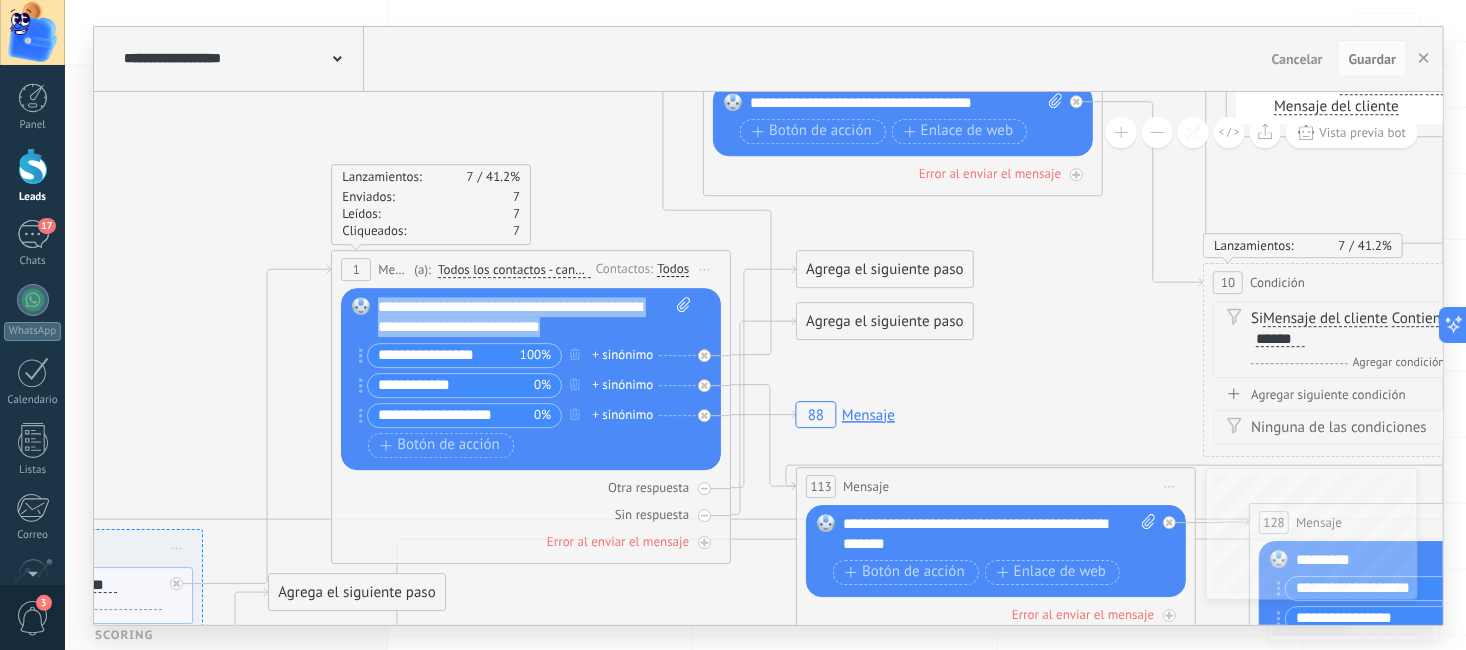 click on "**********" at bounding box center [535, 317] 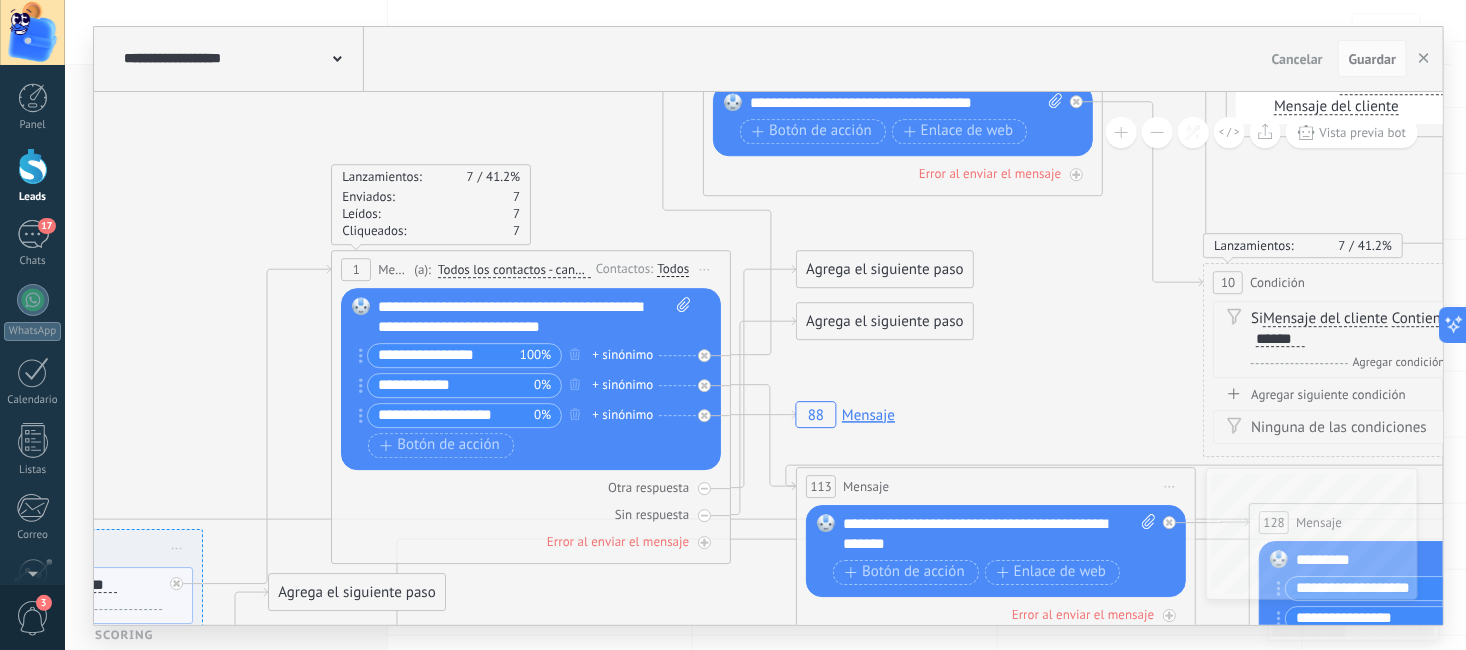type 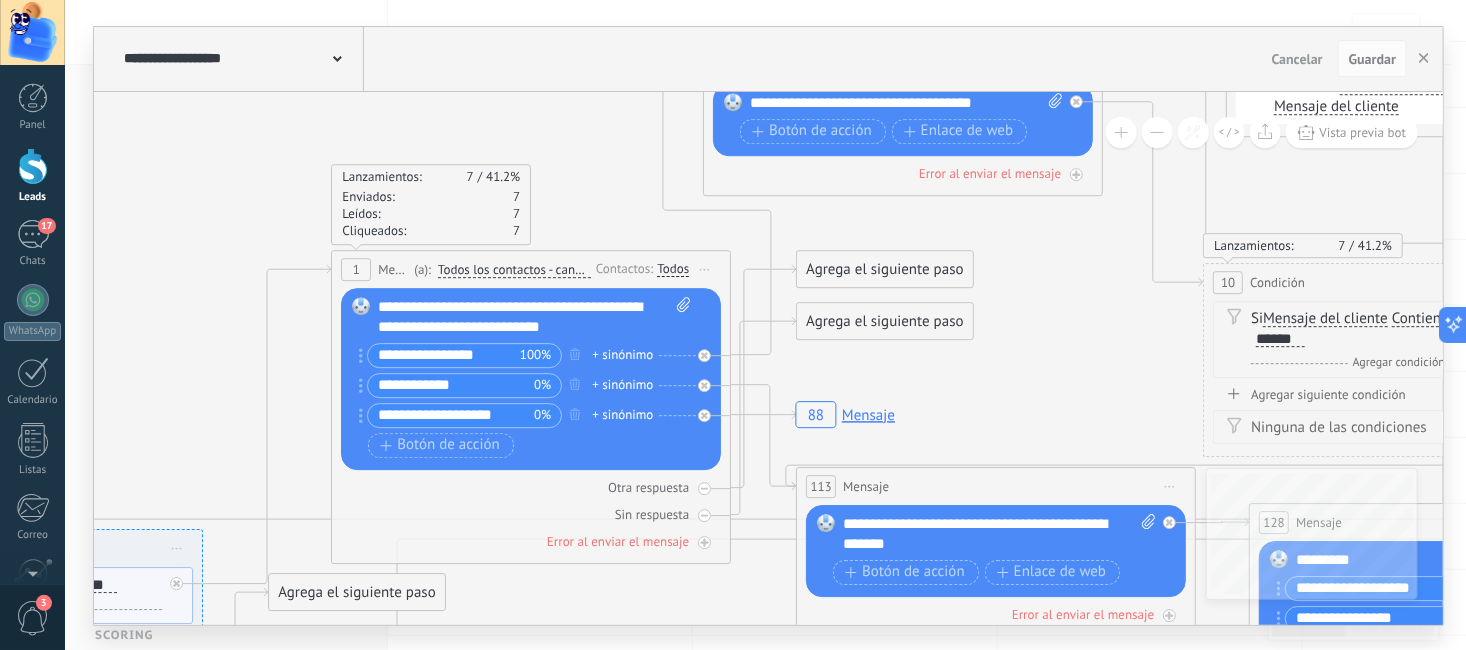 click on "88 Mensaje" 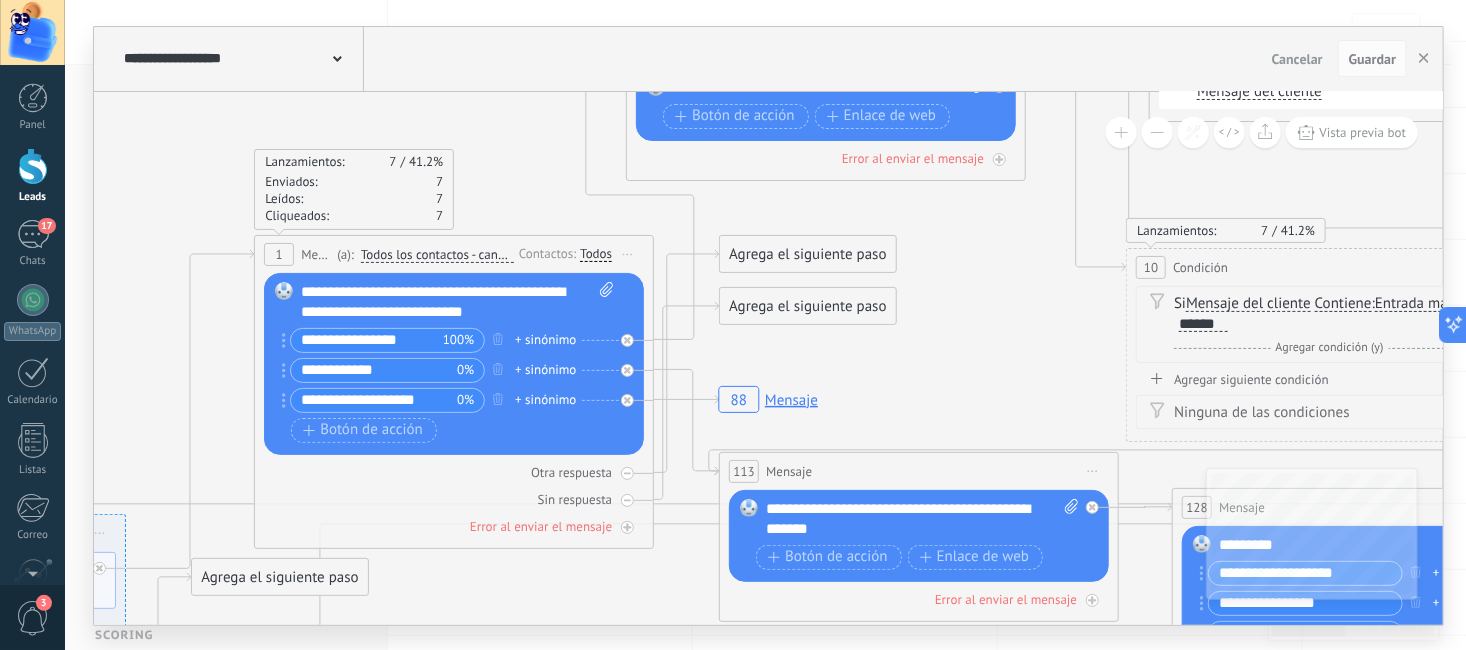 drag, startPoint x: 245, startPoint y: 210, endPoint x: 160, endPoint y: 196, distance: 86.145226 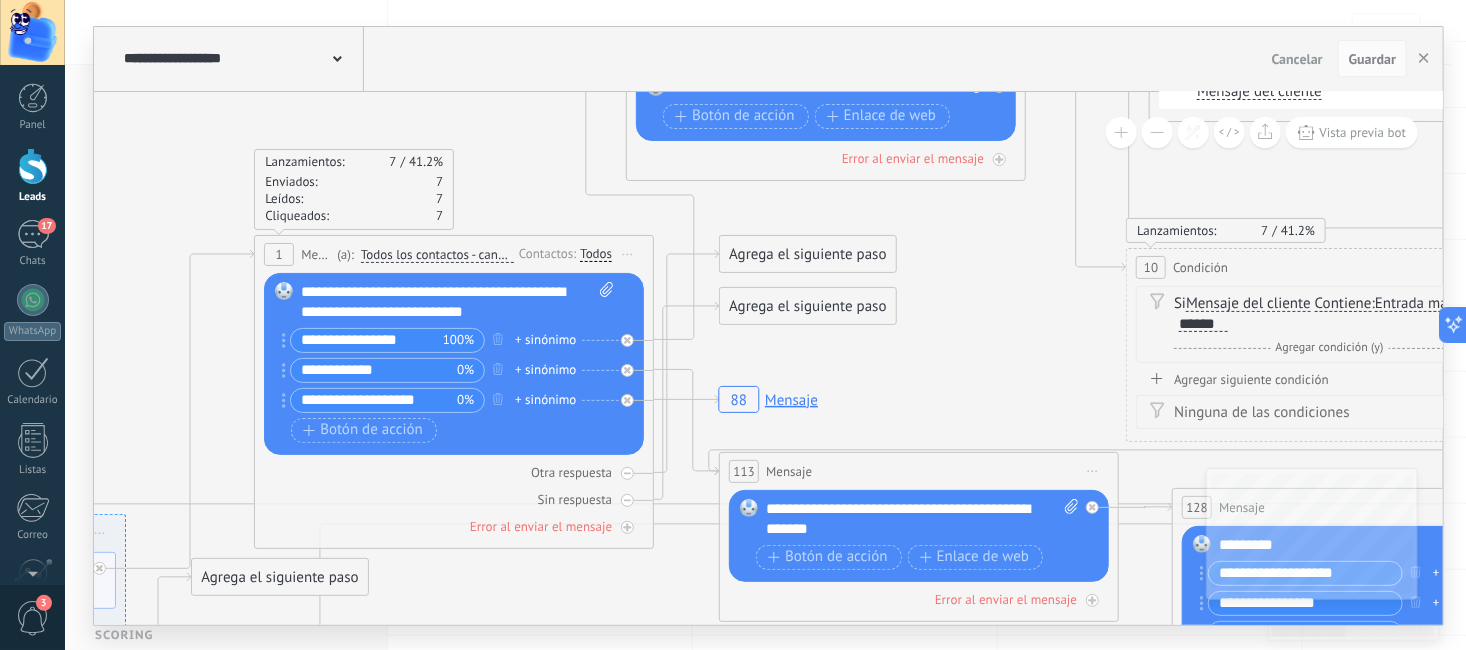 click on "88 Mensaje" 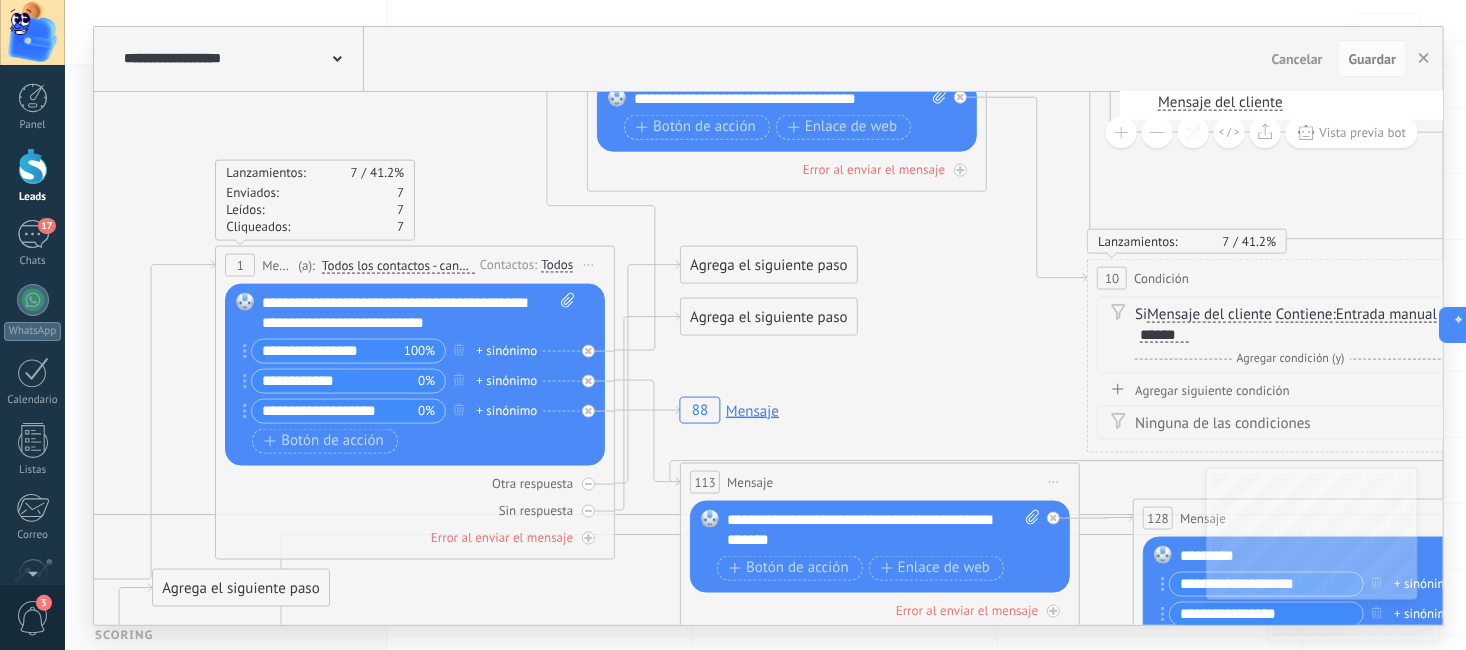drag, startPoint x: 190, startPoint y: 198, endPoint x: 159, endPoint y: 208, distance: 32.572994 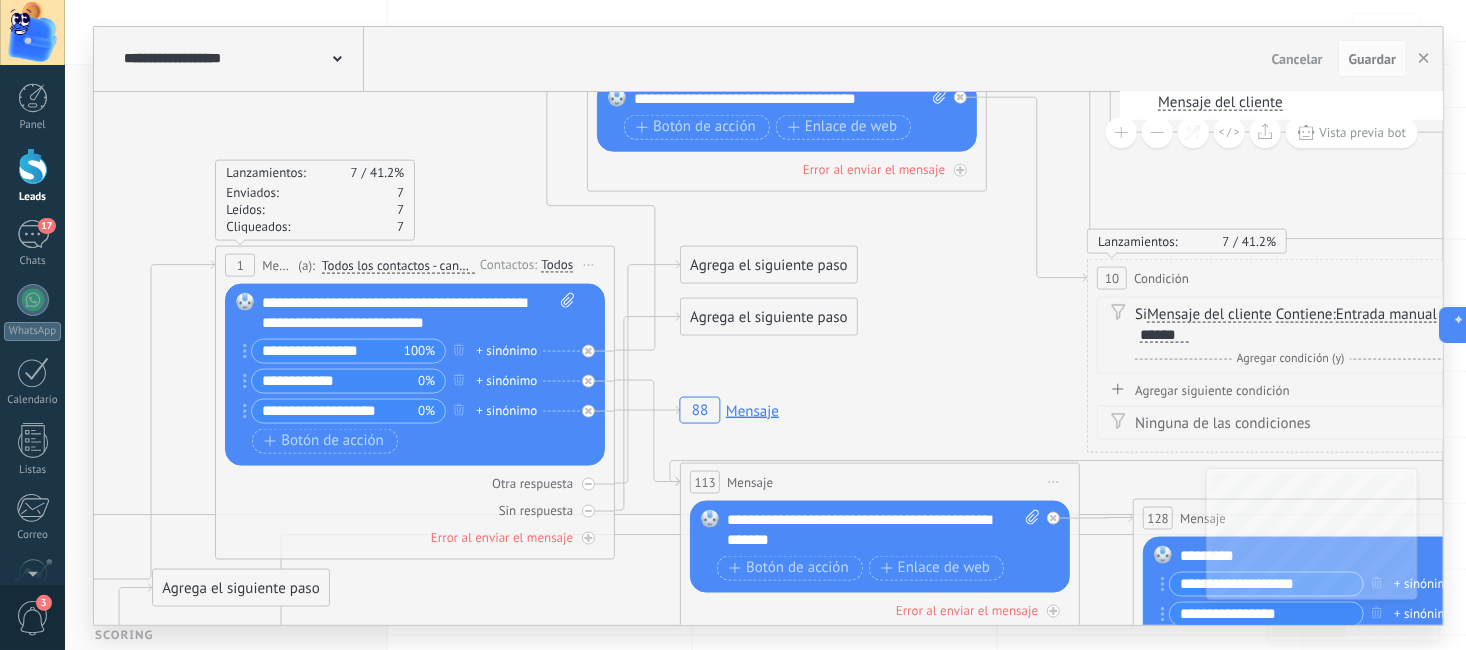 click on "88 Mensaje" 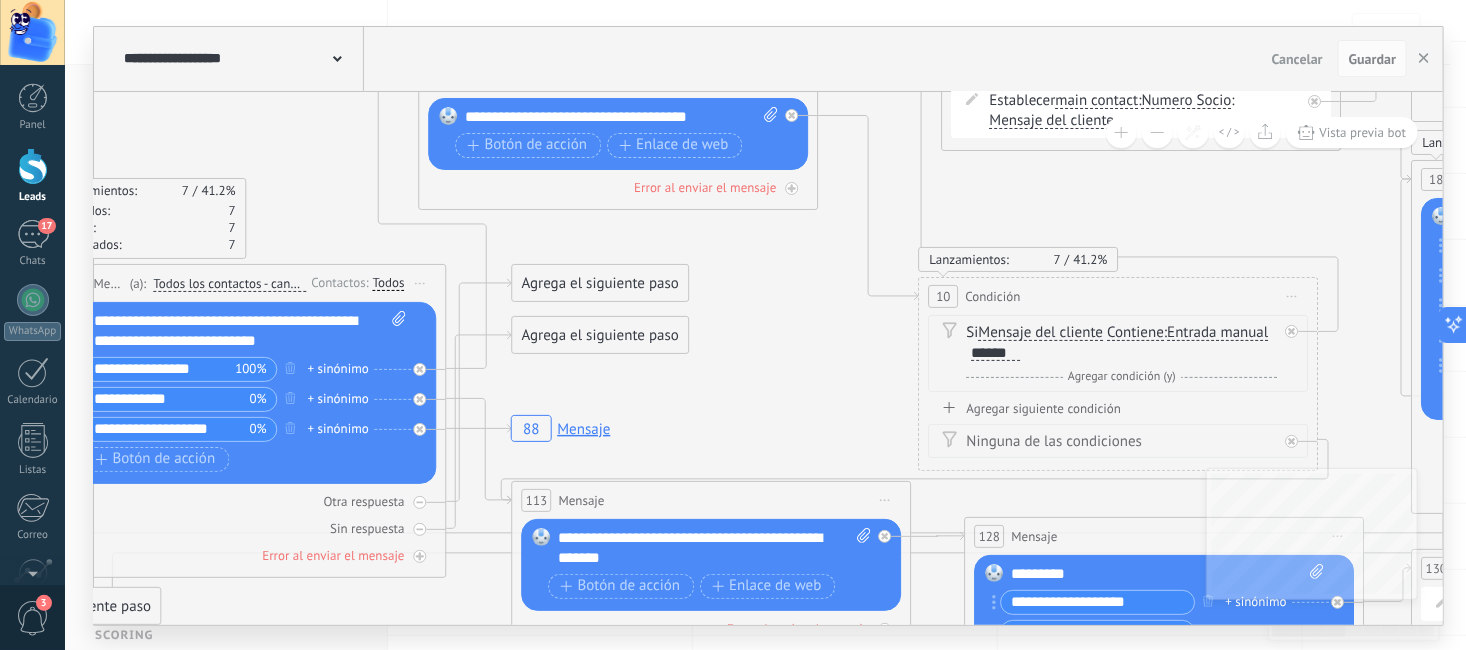 drag, startPoint x: 679, startPoint y: 219, endPoint x: 510, endPoint y: 238, distance: 170.0647 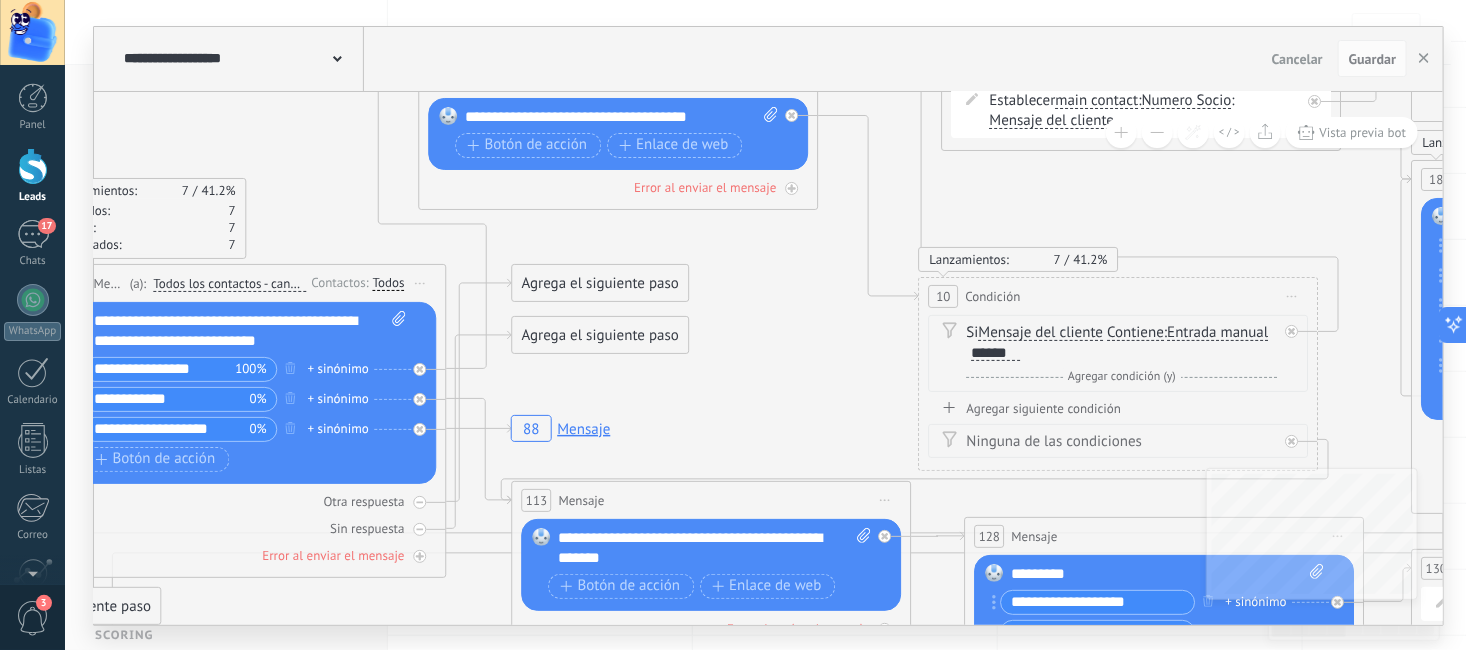 click on "88 Mensaje" 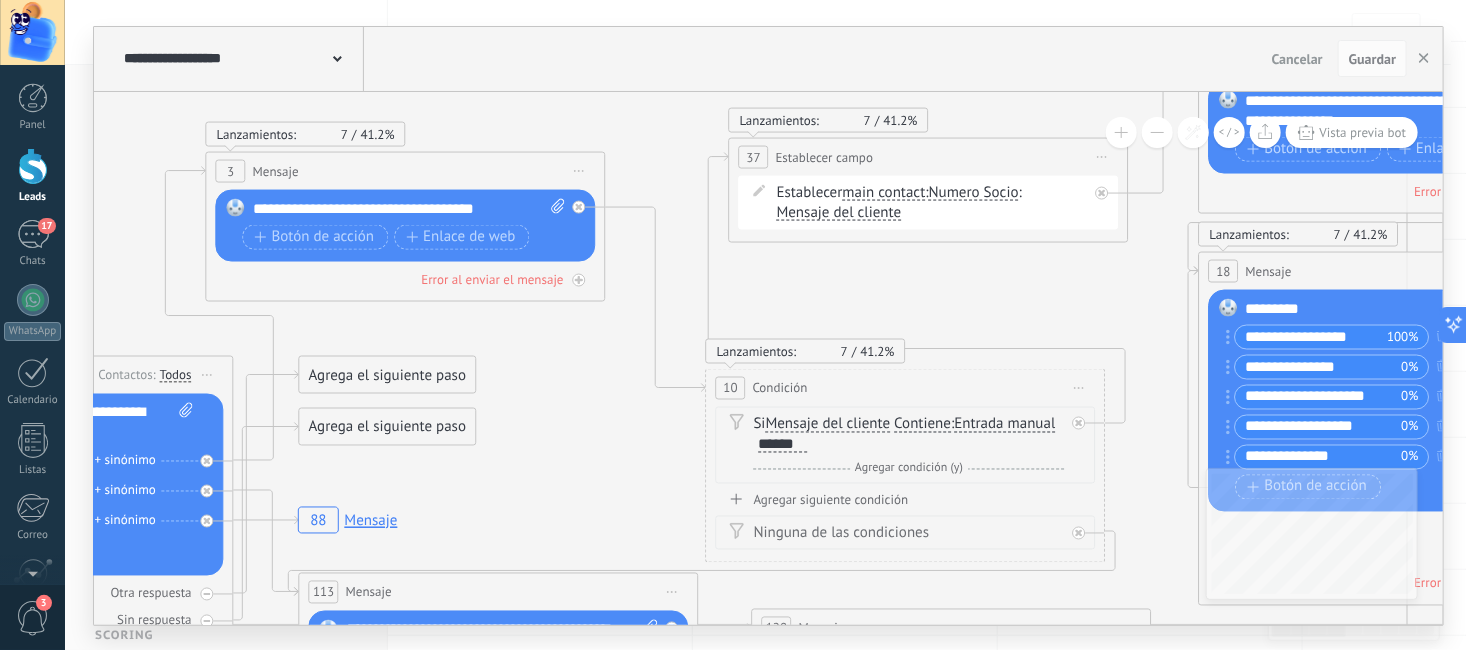drag, startPoint x: 763, startPoint y: 287, endPoint x: 550, endPoint y: 379, distance: 232.0194 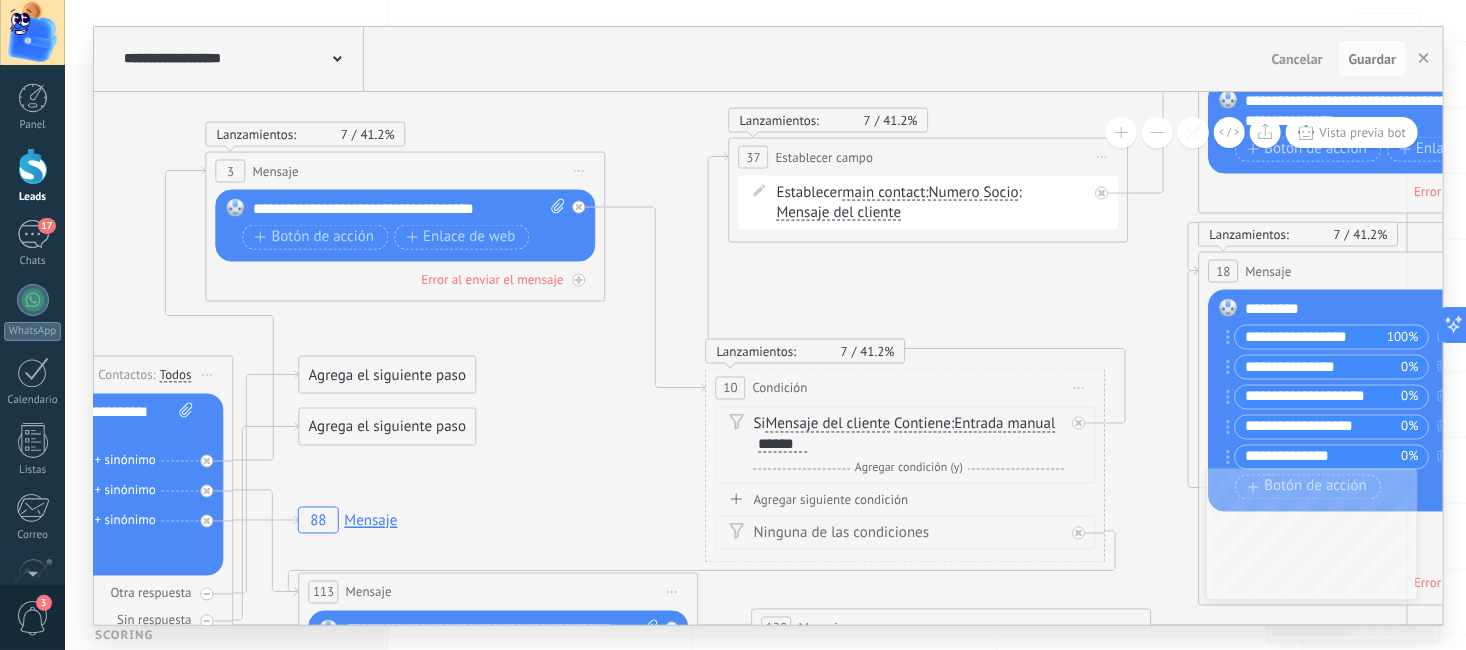 click on "88 Mensaje" 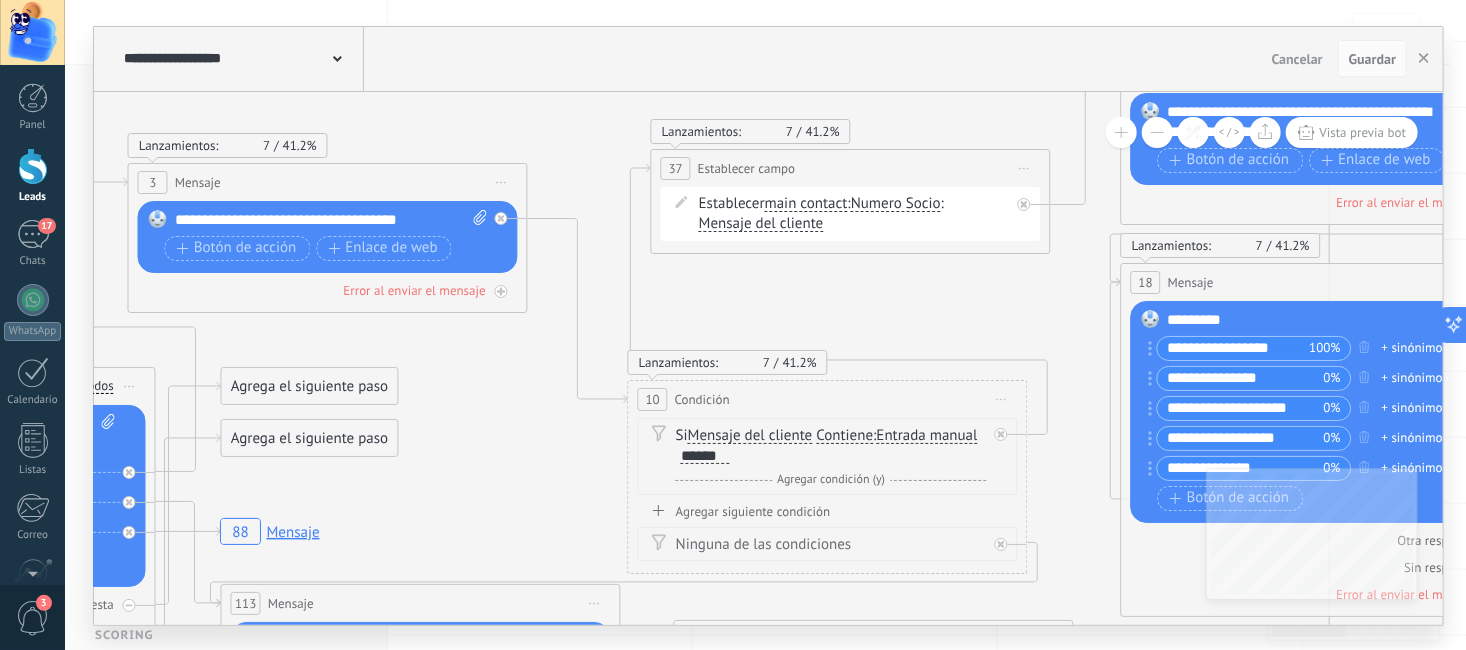 drag, startPoint x: 606, startPoint y: 373, endPoint x: 525, endPoint y: 385, distance: 81.88406 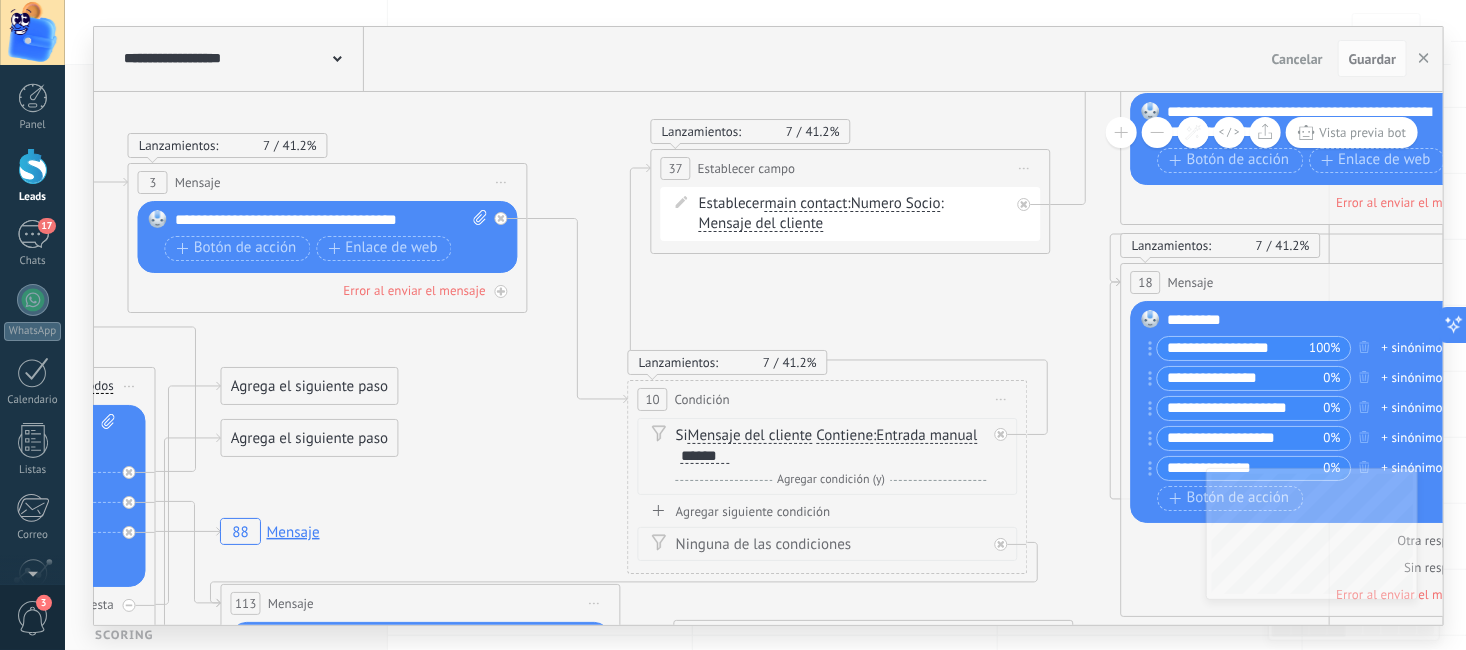 click on "88 Mensaje" 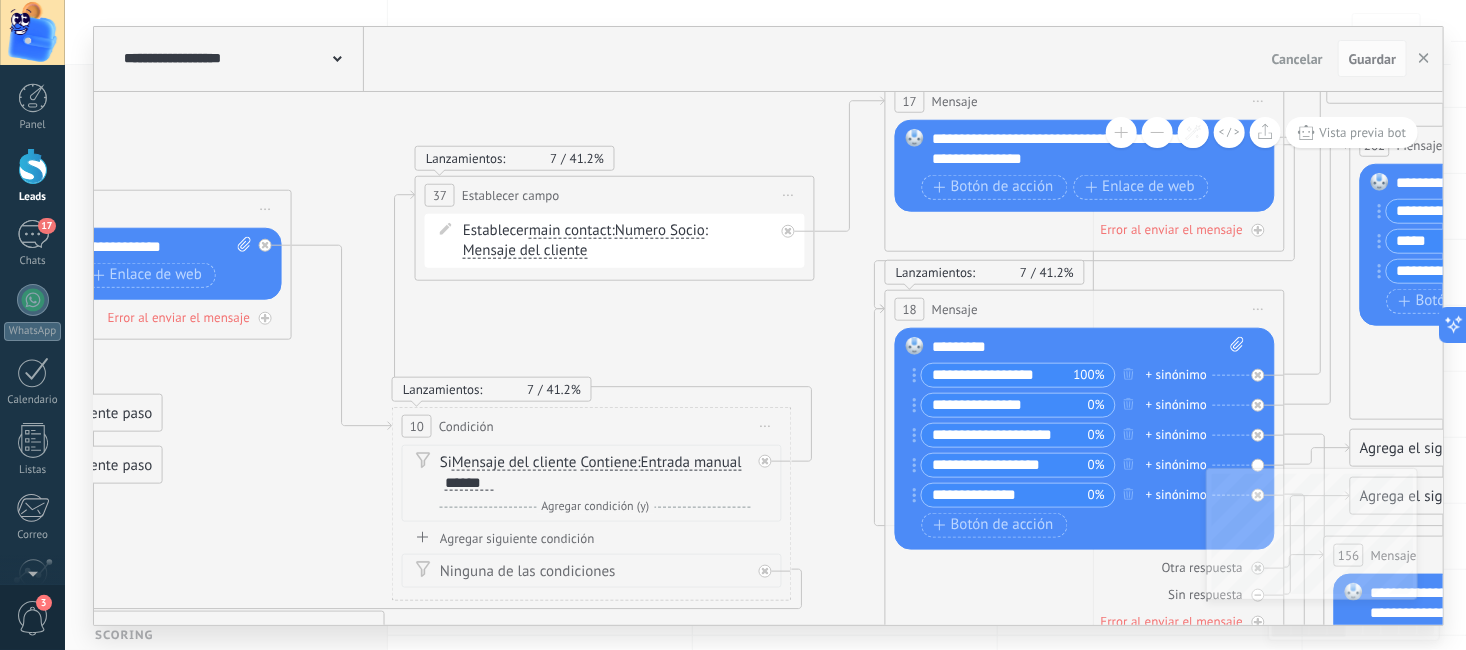 drag, startPoint x: 906, startPoint y: 296, endPoint x: 449, endPoint y: 347, distance: 459.8369 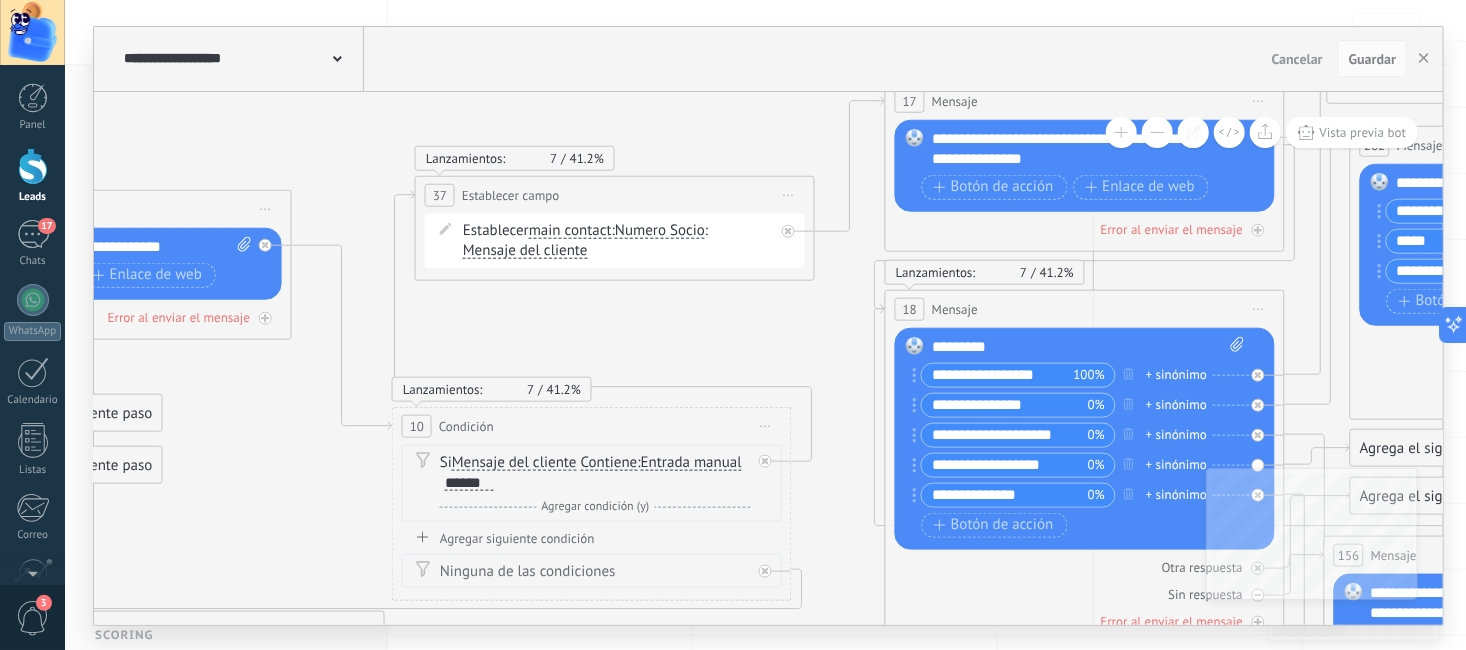 click on "88 Mensaje" 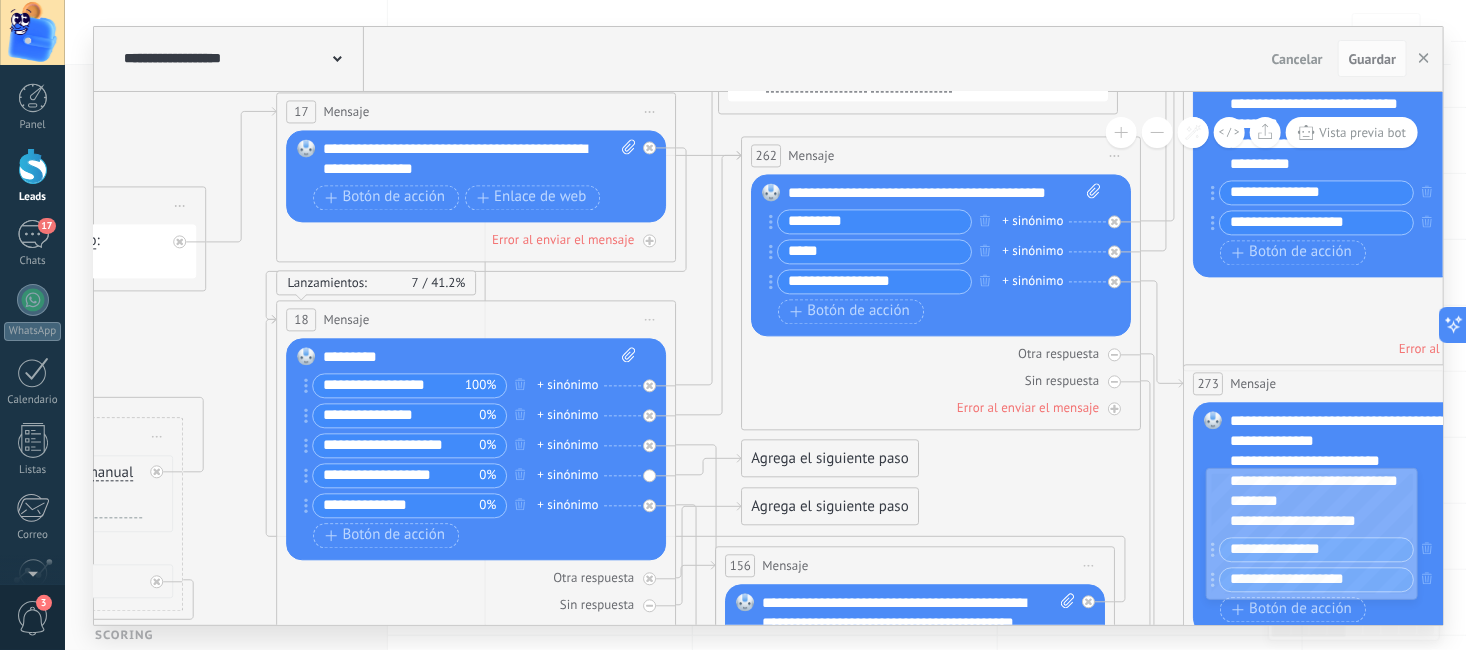 drag, startPoint x: 1079, startPoint y: 303, endPoint x: 682, endPoint y: 294, distance: 397.102 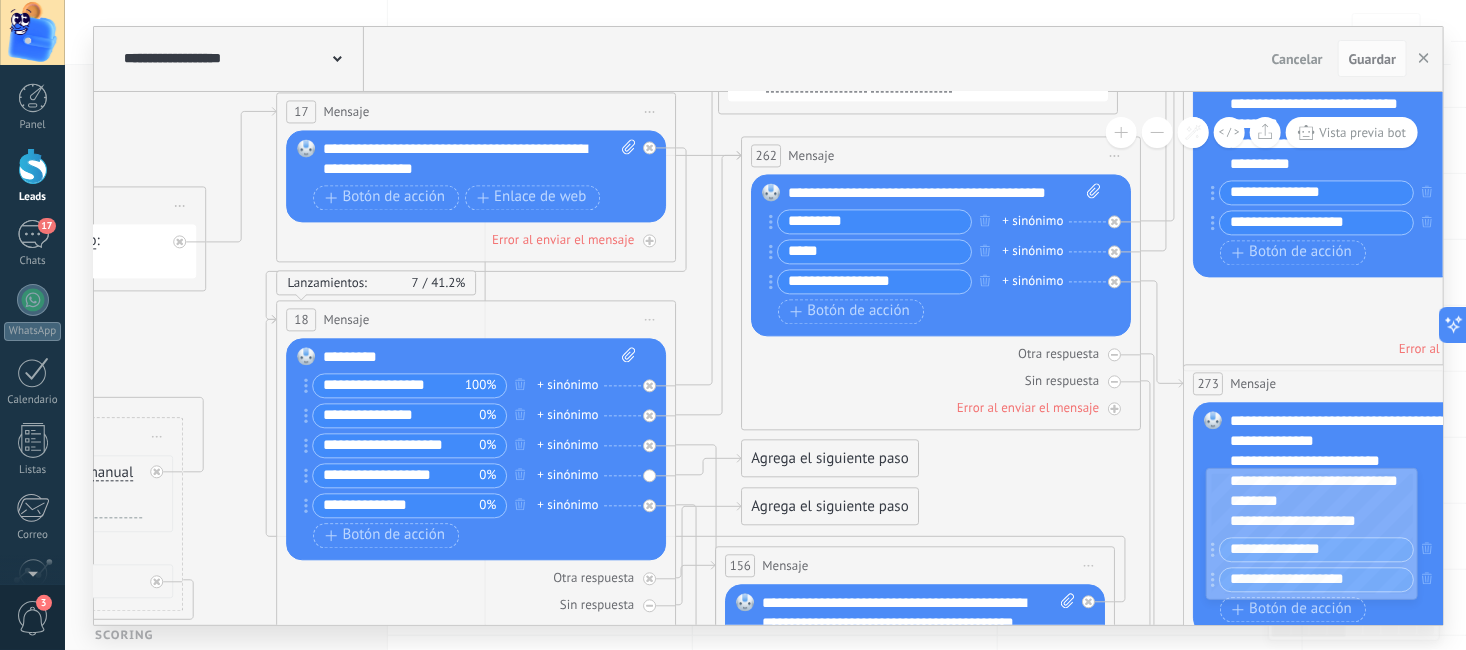 click on "88 Mensaje" 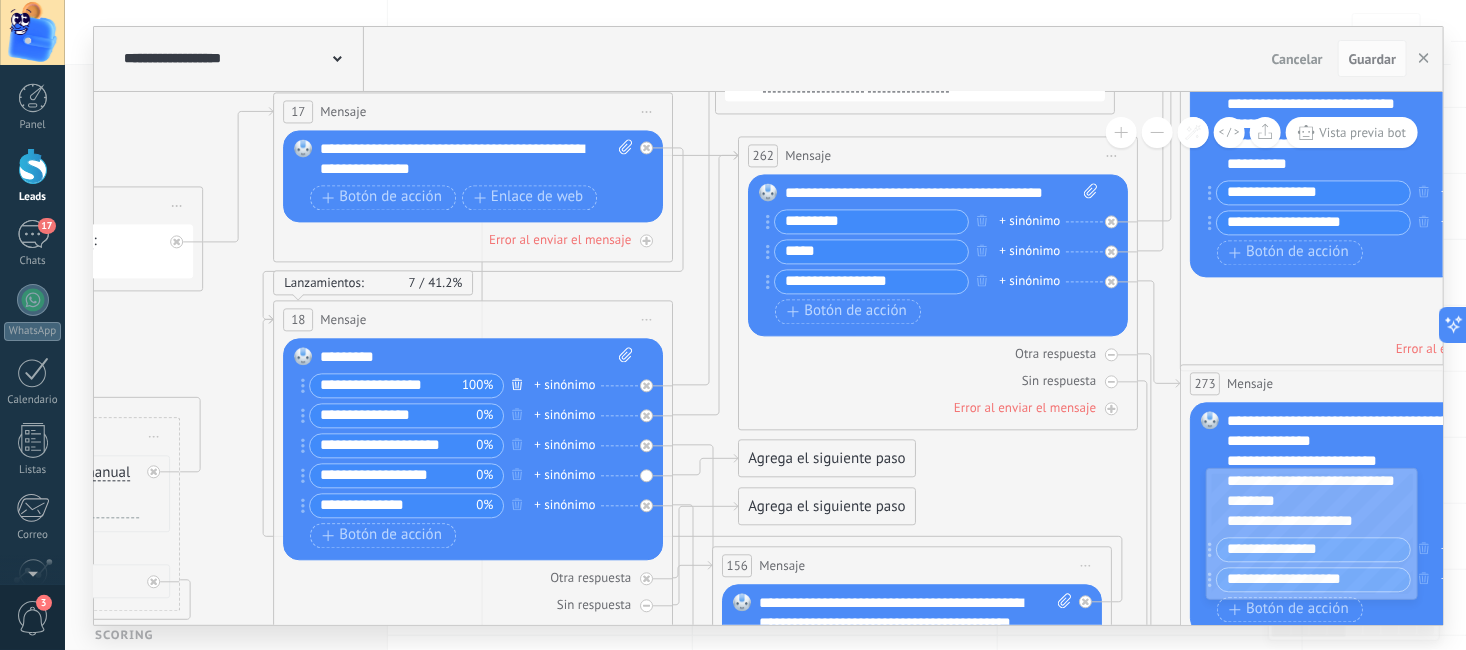 drag, startPoint x: 880, startPoint y: 380, endPoint x: 520, endPoint y: 383, distance: 360.0125 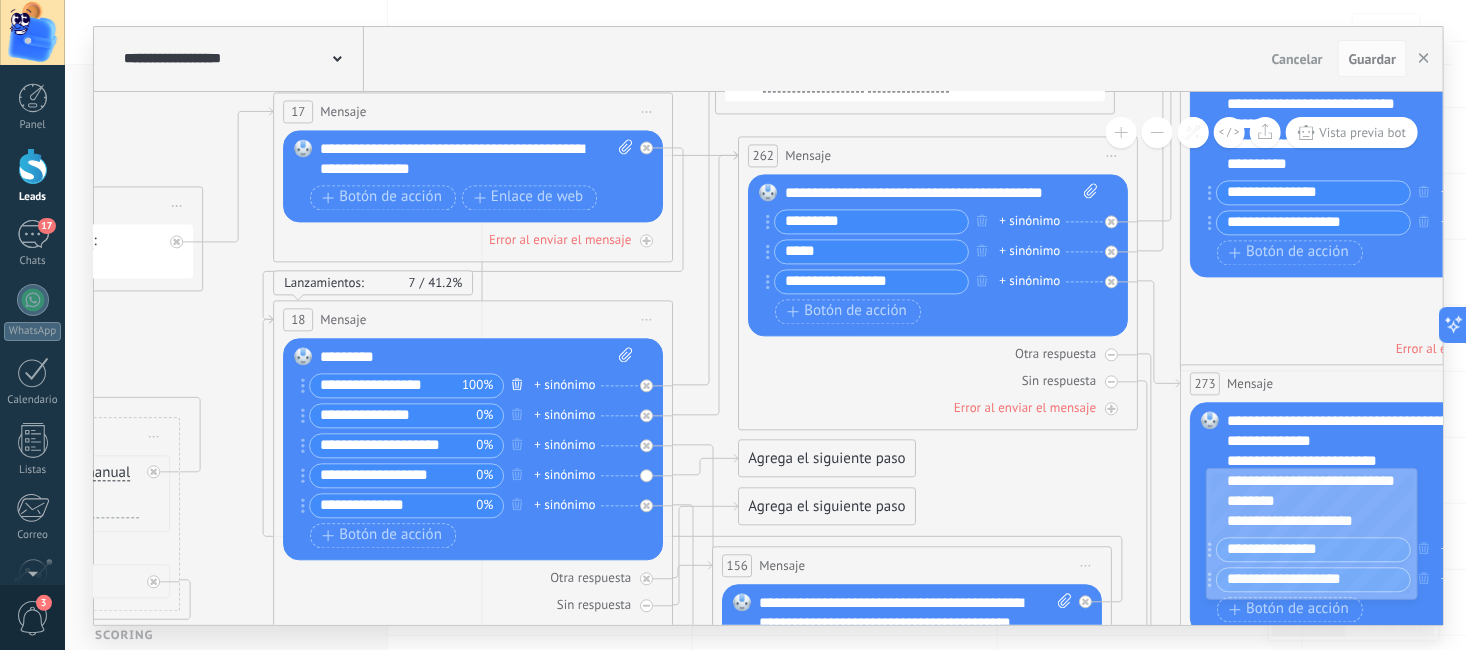 click on "**********" at bounding box center (-346, 1212) 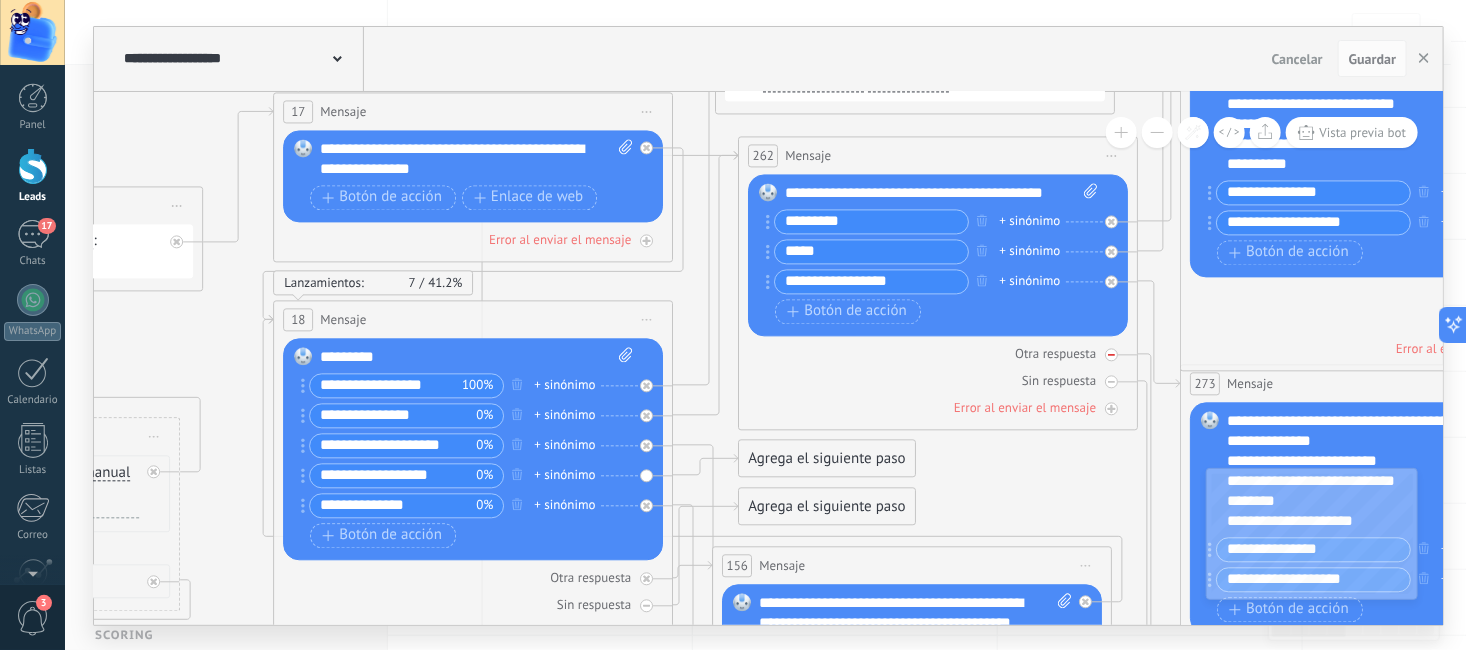 drag, startPoint x: 1264, startPoint y: 331, endPoint x: 1053, endPoint y: 349, distance: 211.76639 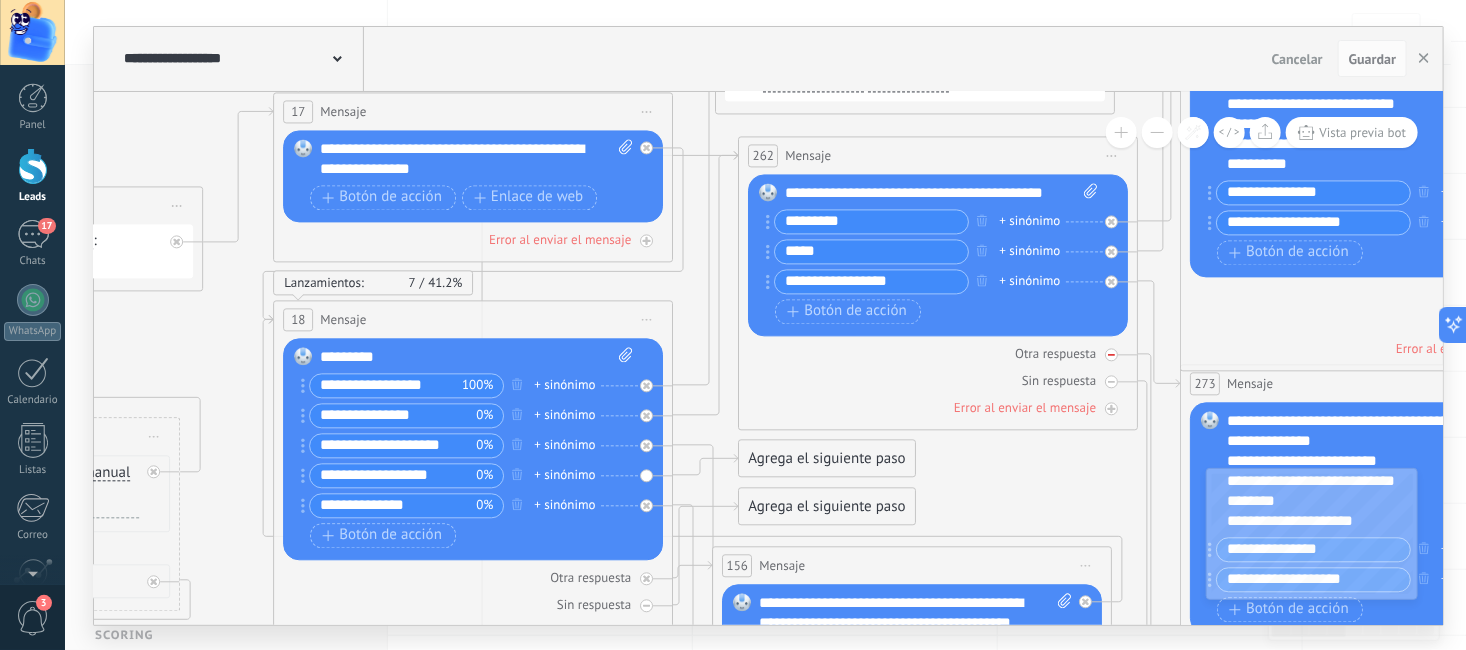 click on "**********" at bounding box center [-346, 1212] 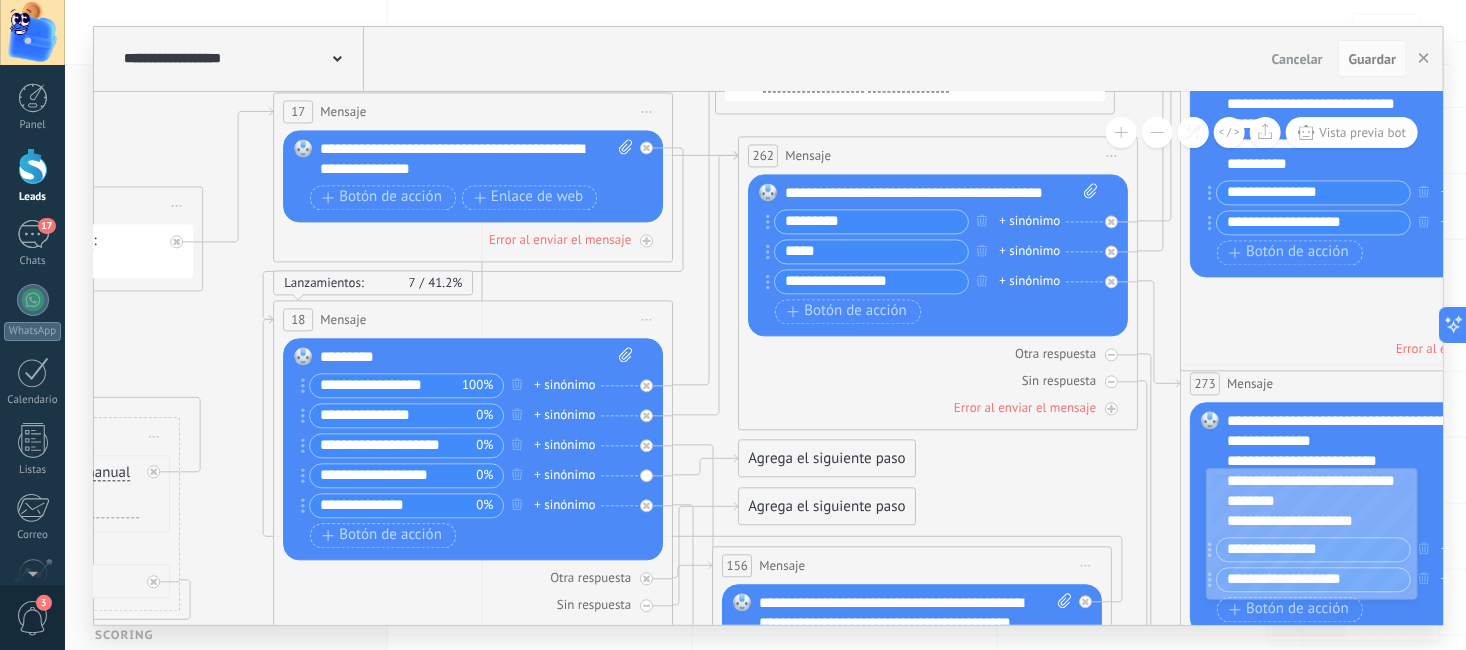 drag, startPoint x: 1287, startPoint y: 311, endPoint x: 1274, endPoint y: 406, distance: 95.885345 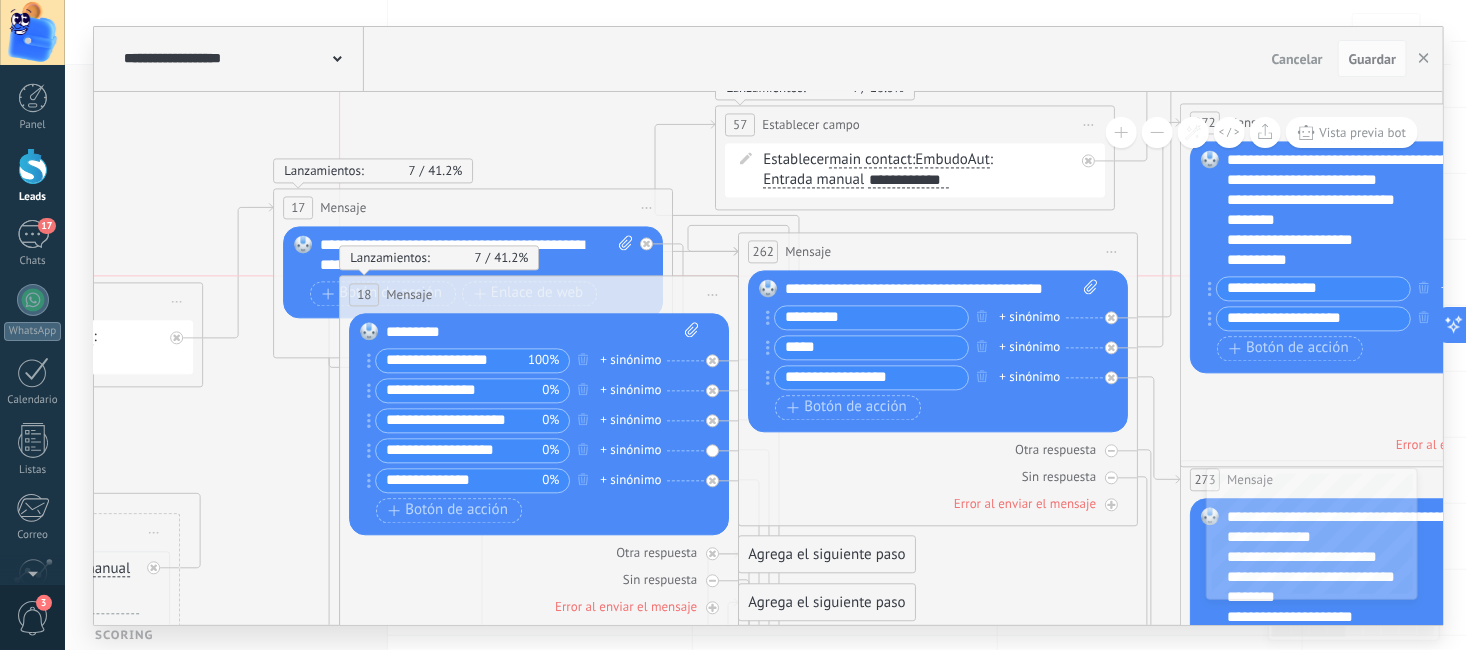 drag, startPoint x: 559, startPoint y: 413, endPoint x: 627, endPoint y: 290, distance: 140.54536 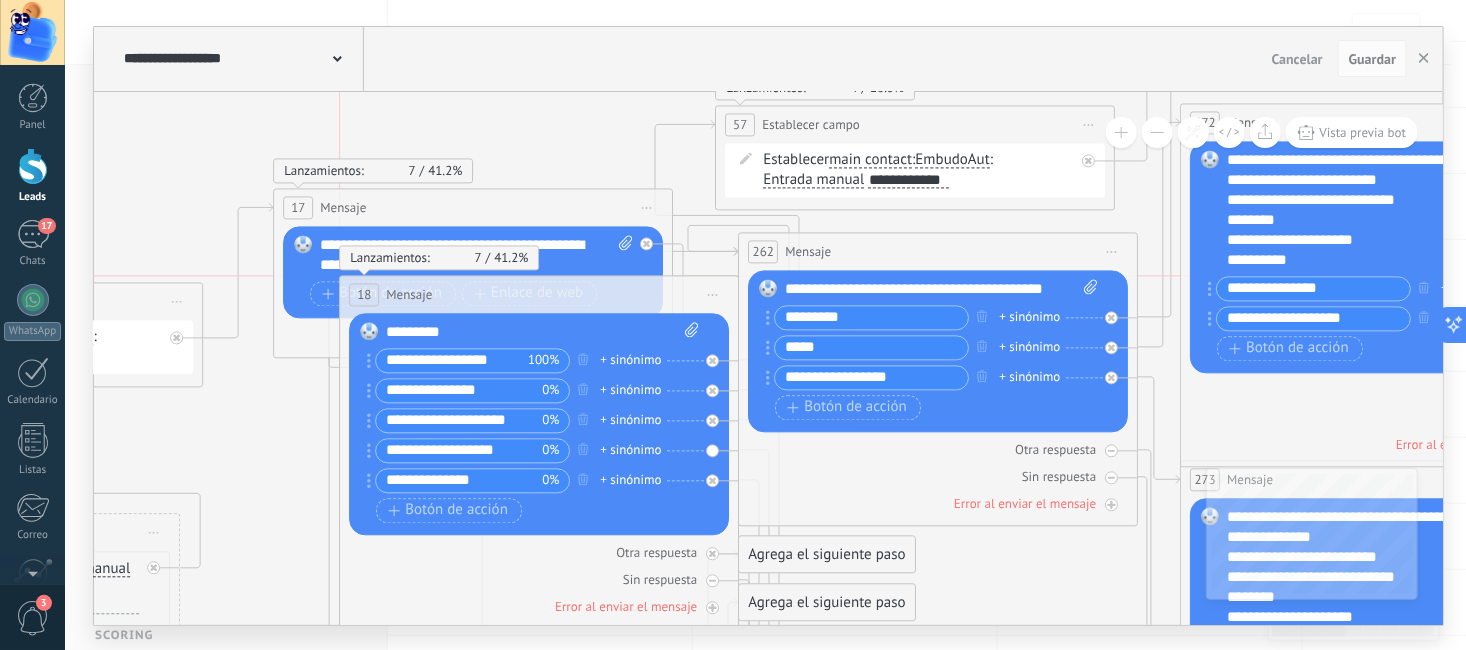 click on "18
Mensaje
*******
(a):
Todos los contactos - canales seleccionados
Todos los contactos - canales seleccionados
Todos los contactos - canal primario
Contacto principal - canales seleccionados
Contacto principal - canal primario
Todos los contactos - canales seleccionados
Todos los contactos - canales seleccionados
Todos los contactos - canal primario
Contacto principal - canales seleccionados" at bounding box center (539, 294) 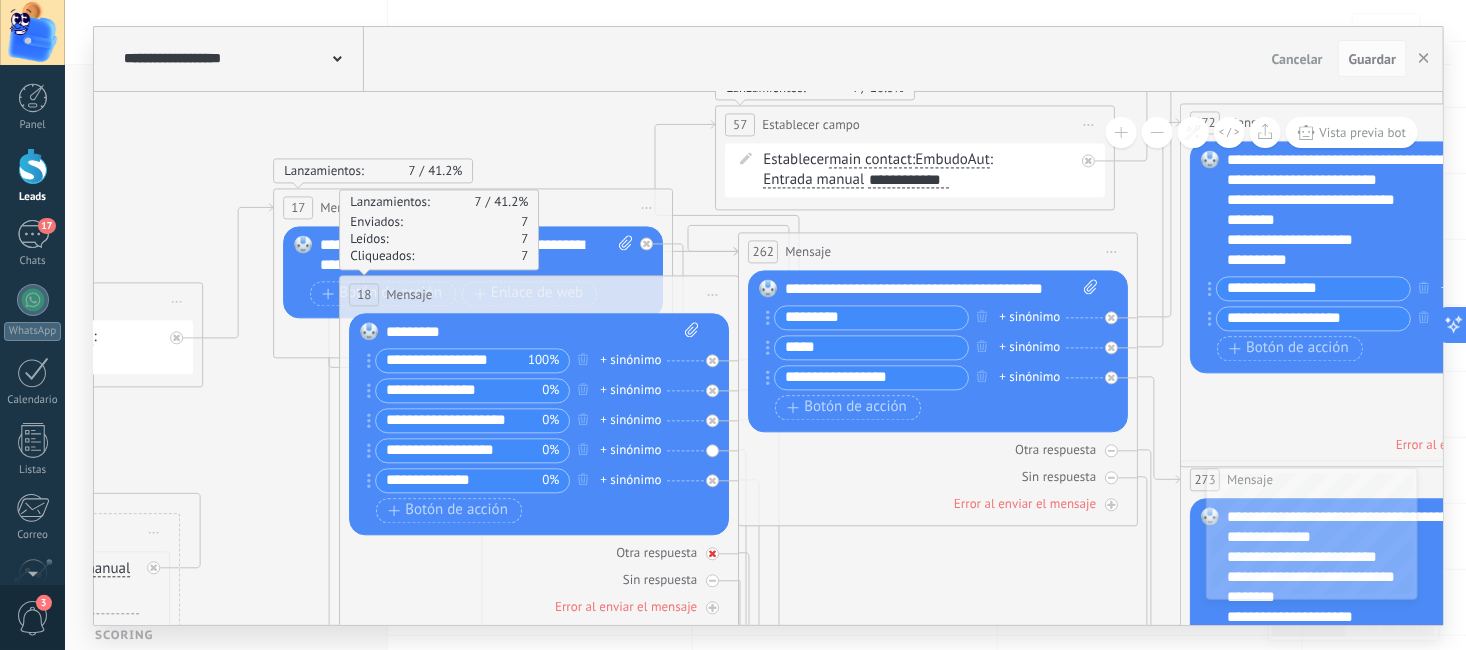 drag, startPoint x: 667, startPoint y: 521, endPoint x: 622, endPoint y: 556, distance: 57.00877 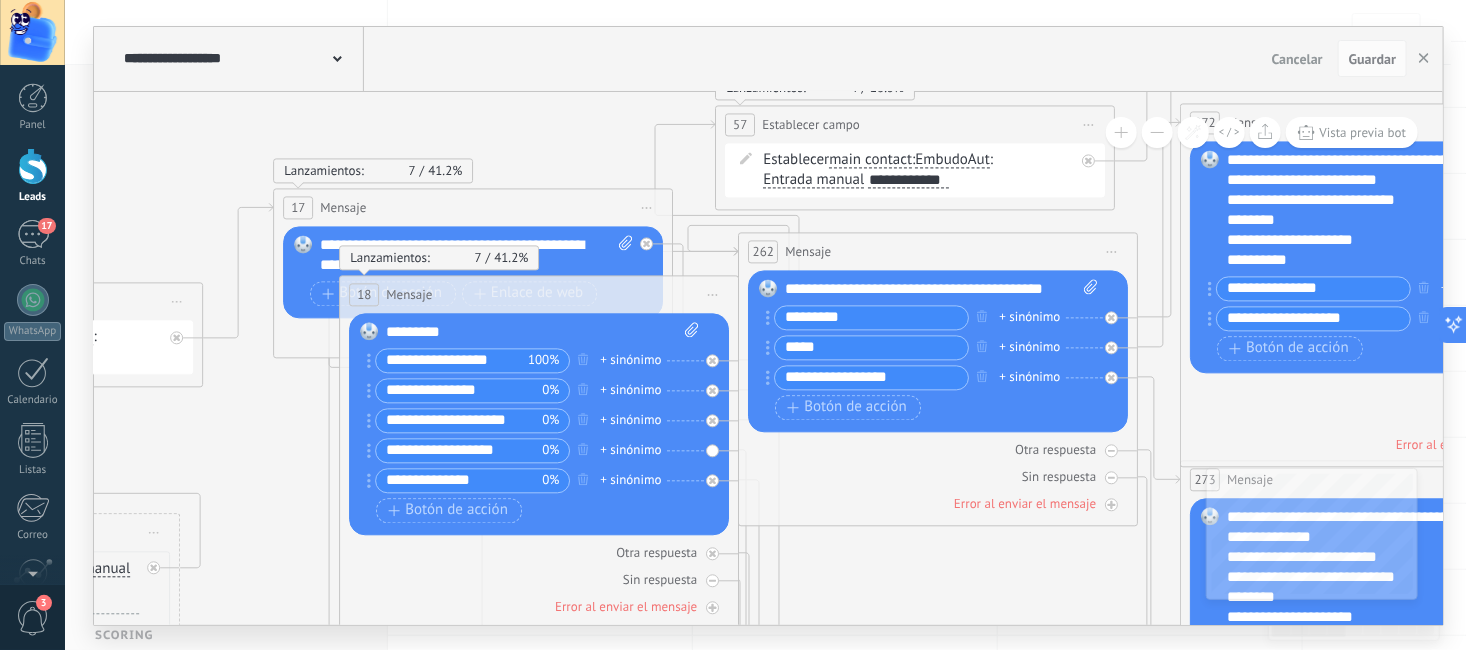 drag, startPoint x: 622, startPoint y: 319, endPoint x: 609, endPoint y: 357, distance: 40.16217 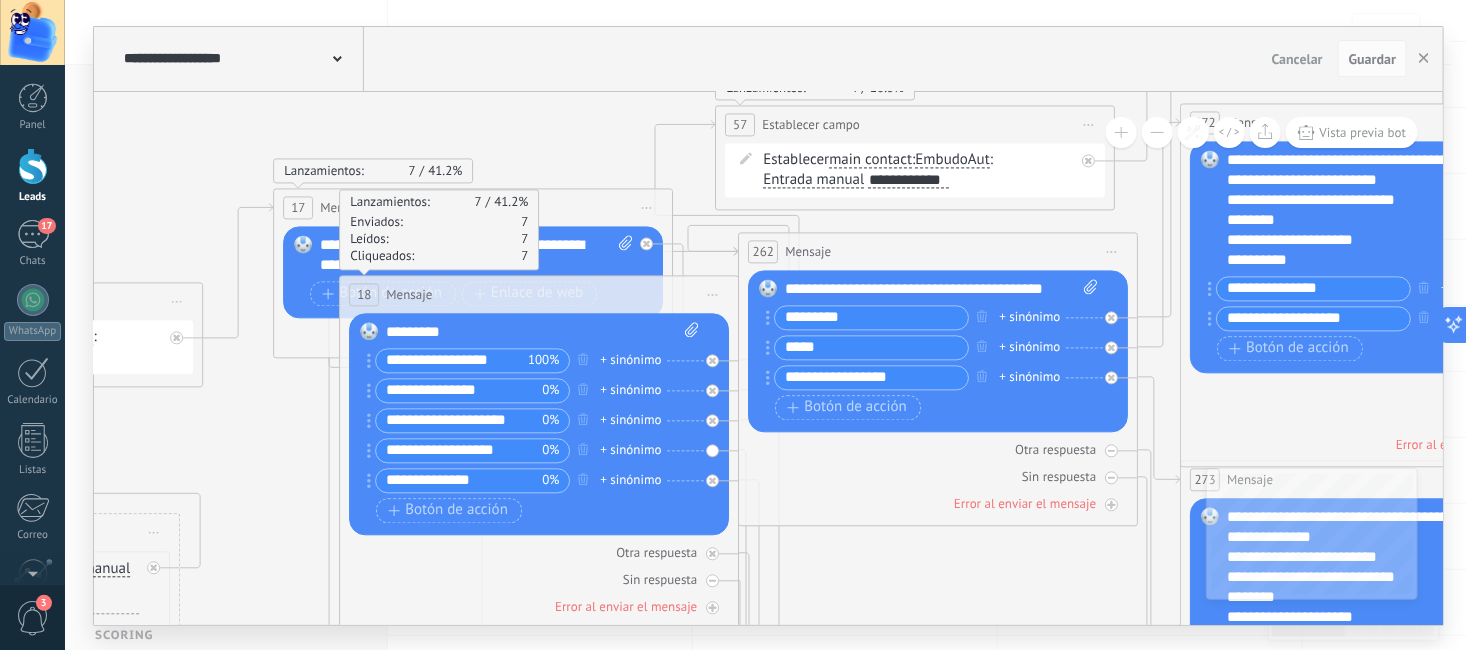 click on "**********" at bounding box center (452, 360) 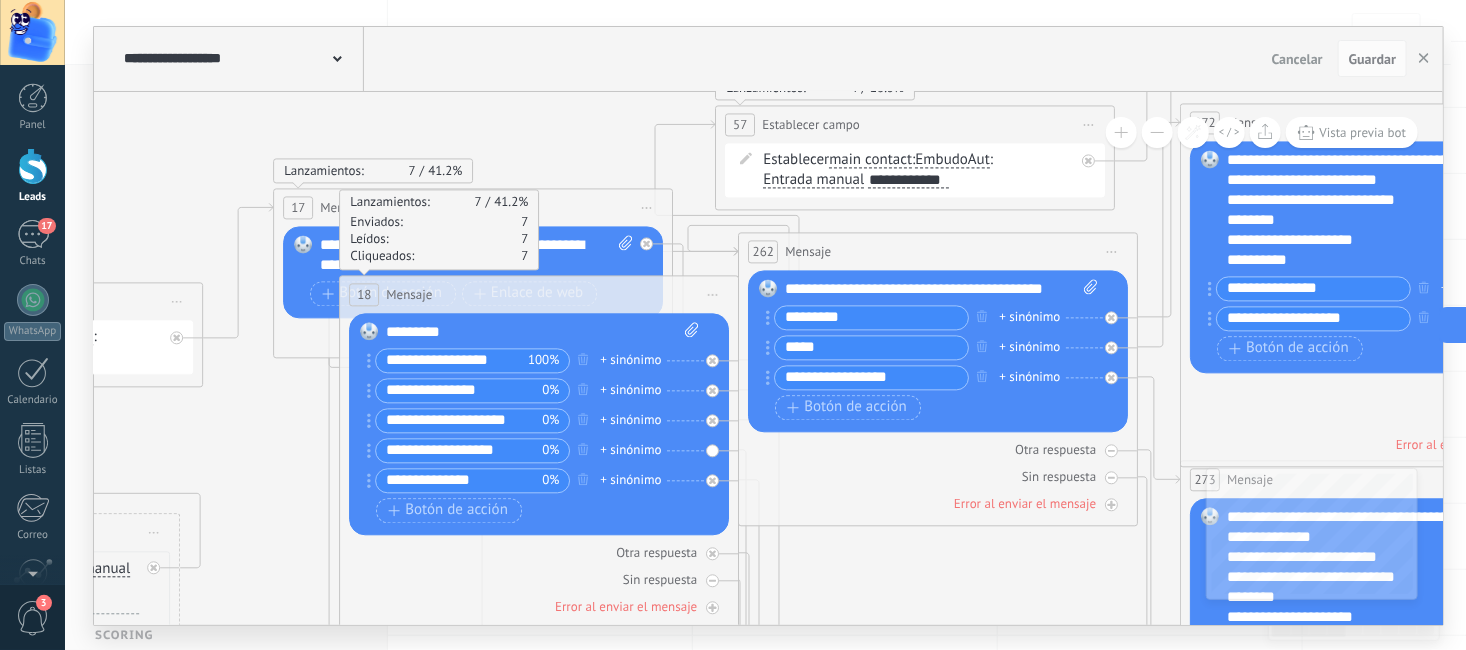 click on "*********" at bounding box center [543, 332] 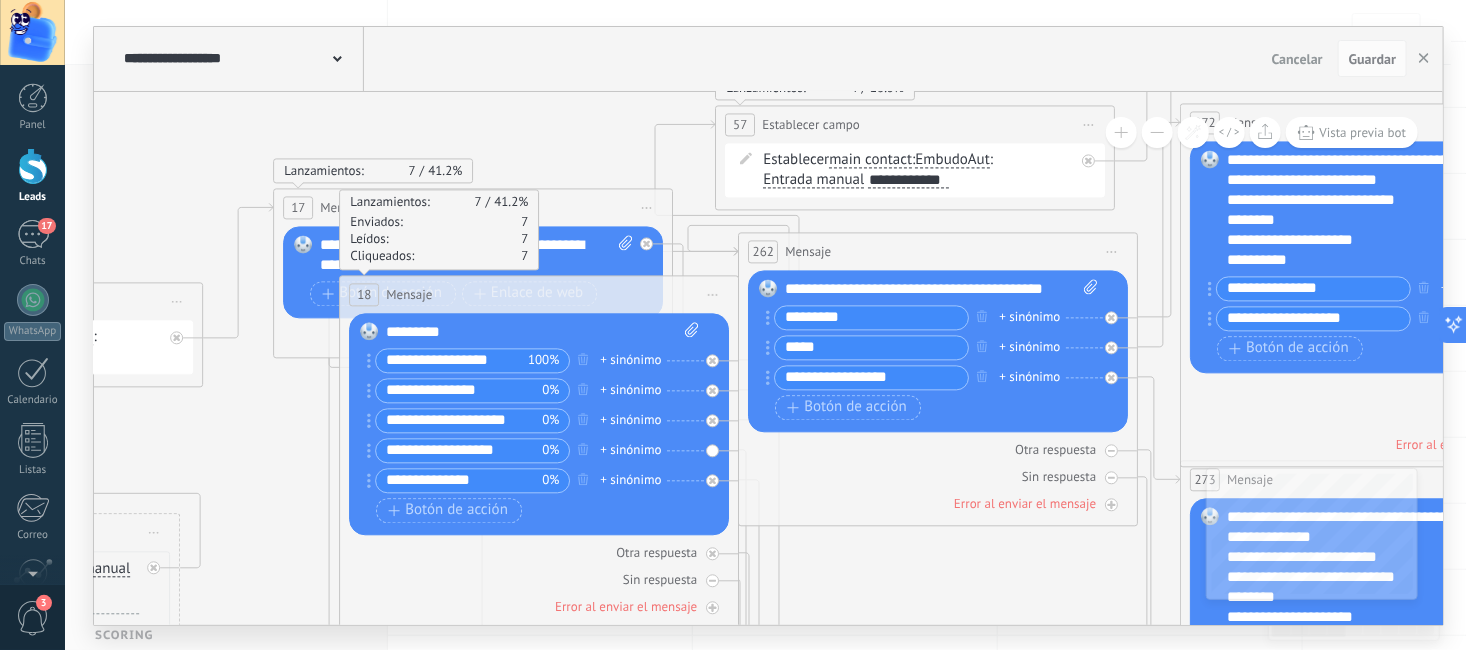 click on "*********" at bounding box center (543, 332) 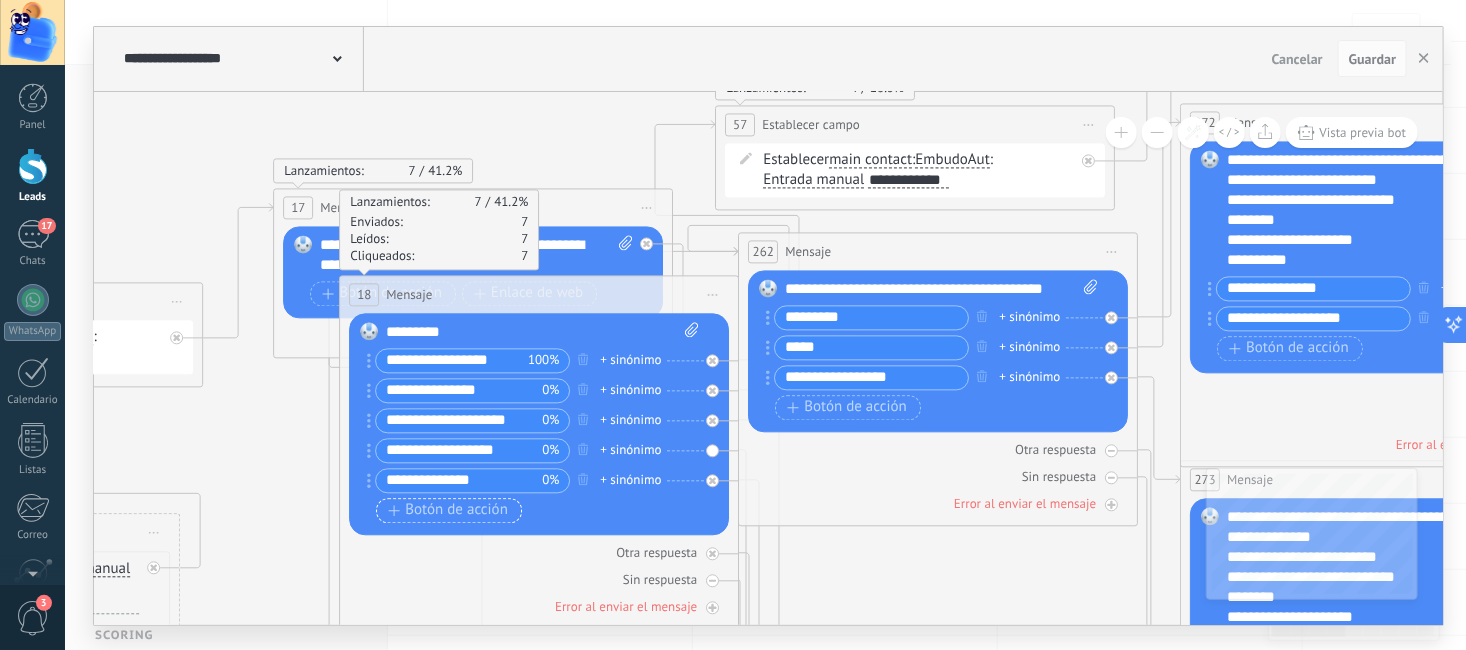 click on "Botón de acción" at bounding box center [448, 511] 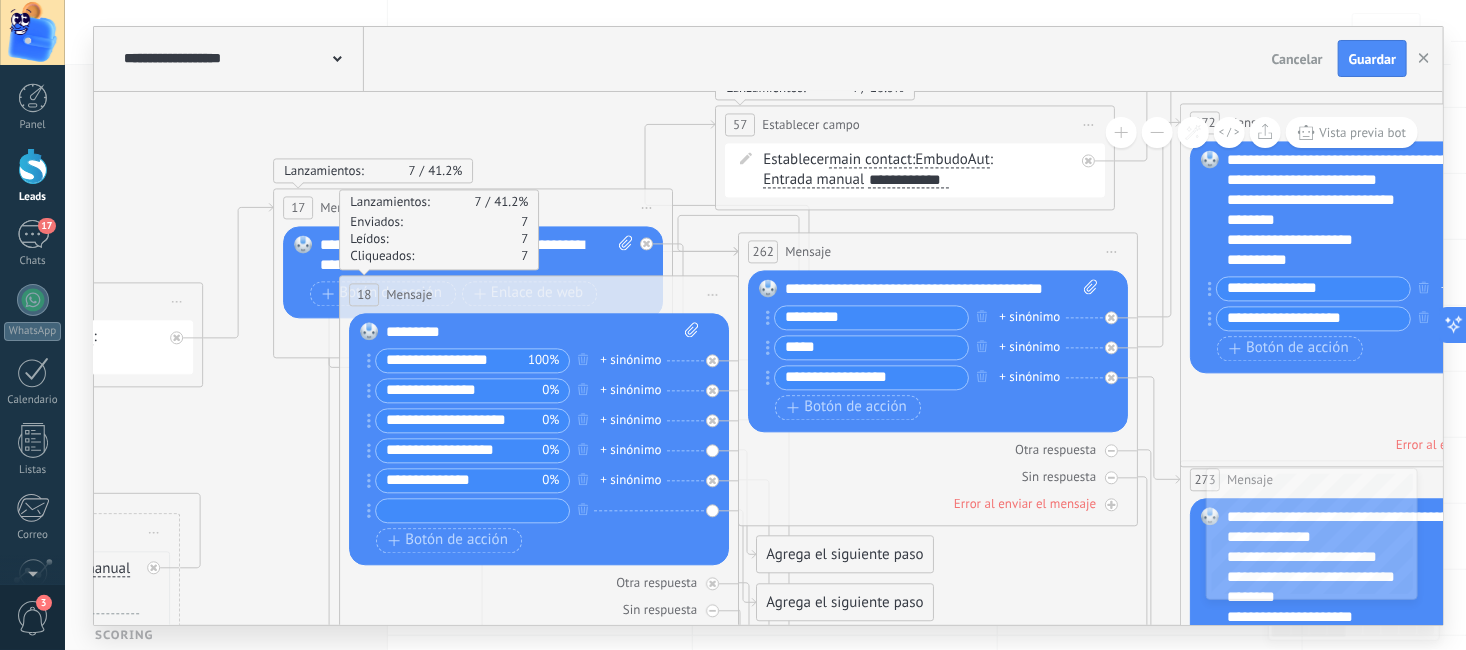 click at bounding box center [472, 510] 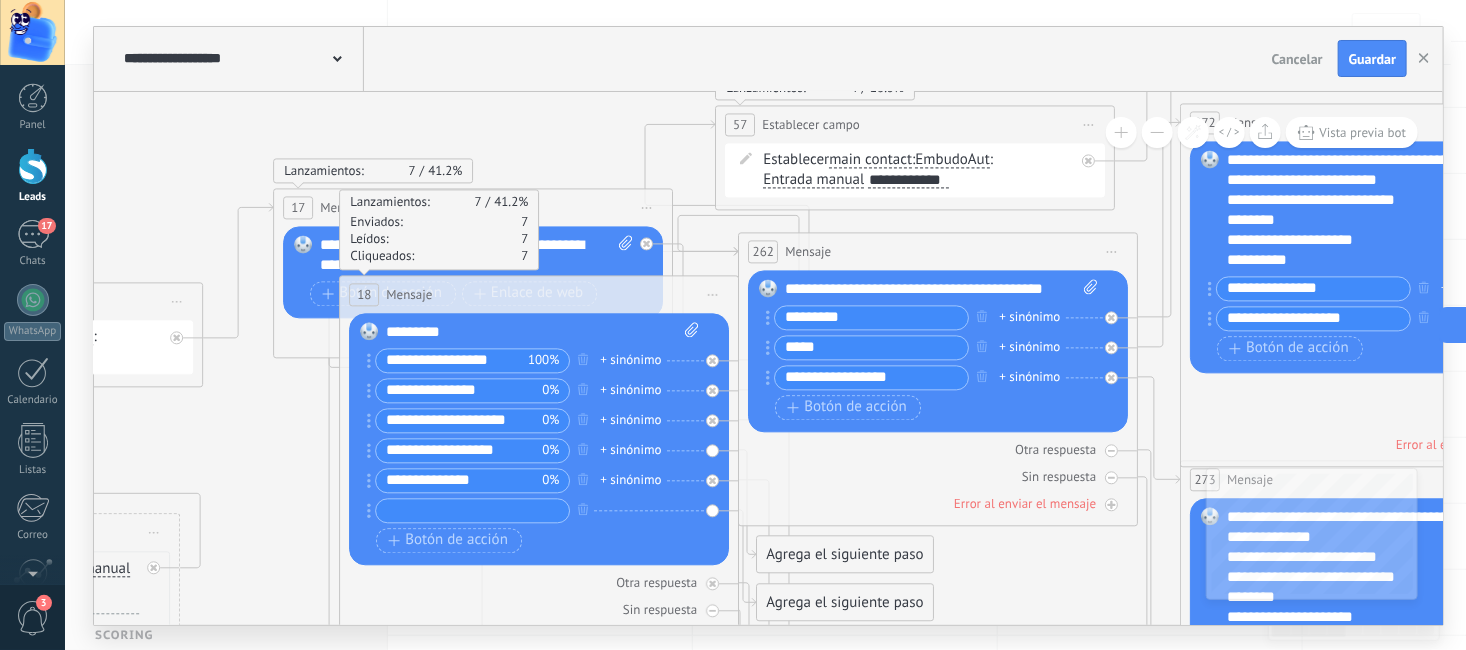 click on "Reemplazar
Quitar
Convertir a mensaje de voz
Arrastre la imagen aquí para adjuntarla.
Añadir imagen
Subir
Arrastrar y soltar
Archivo no encontrado
Escribe tu mensaje..." at bounding box center [539, 439] 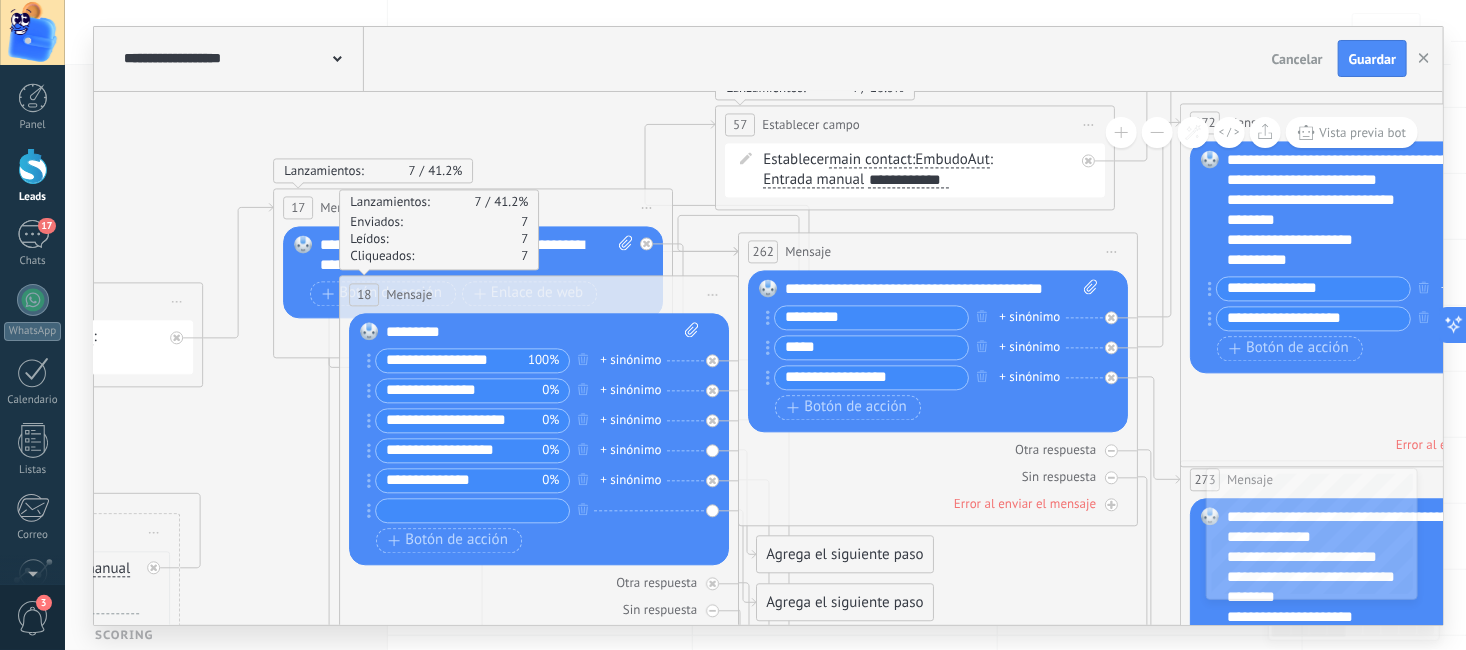 click on "88 Mensaje" 